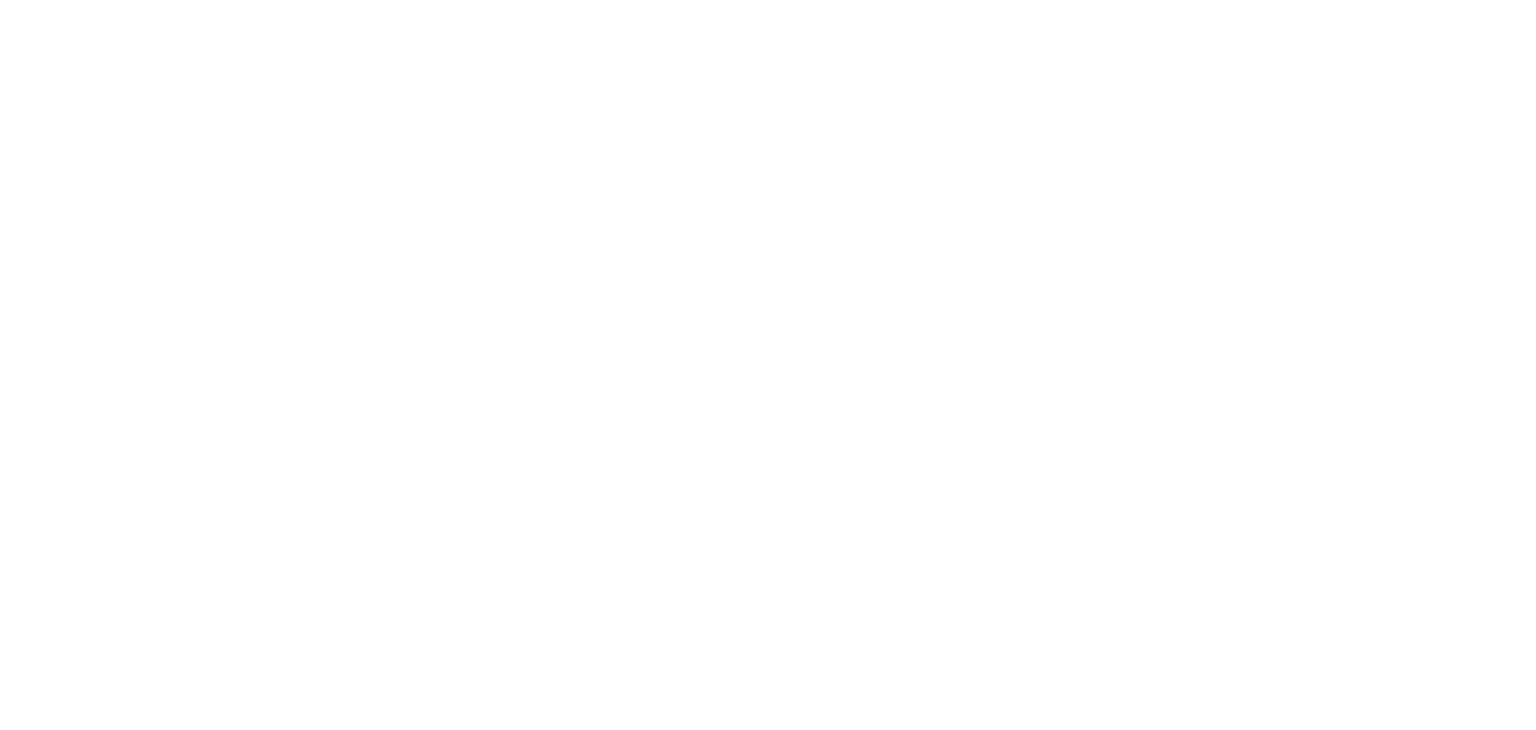 scroll, scrollTop: 0, scrollLeft: 0, axis: both 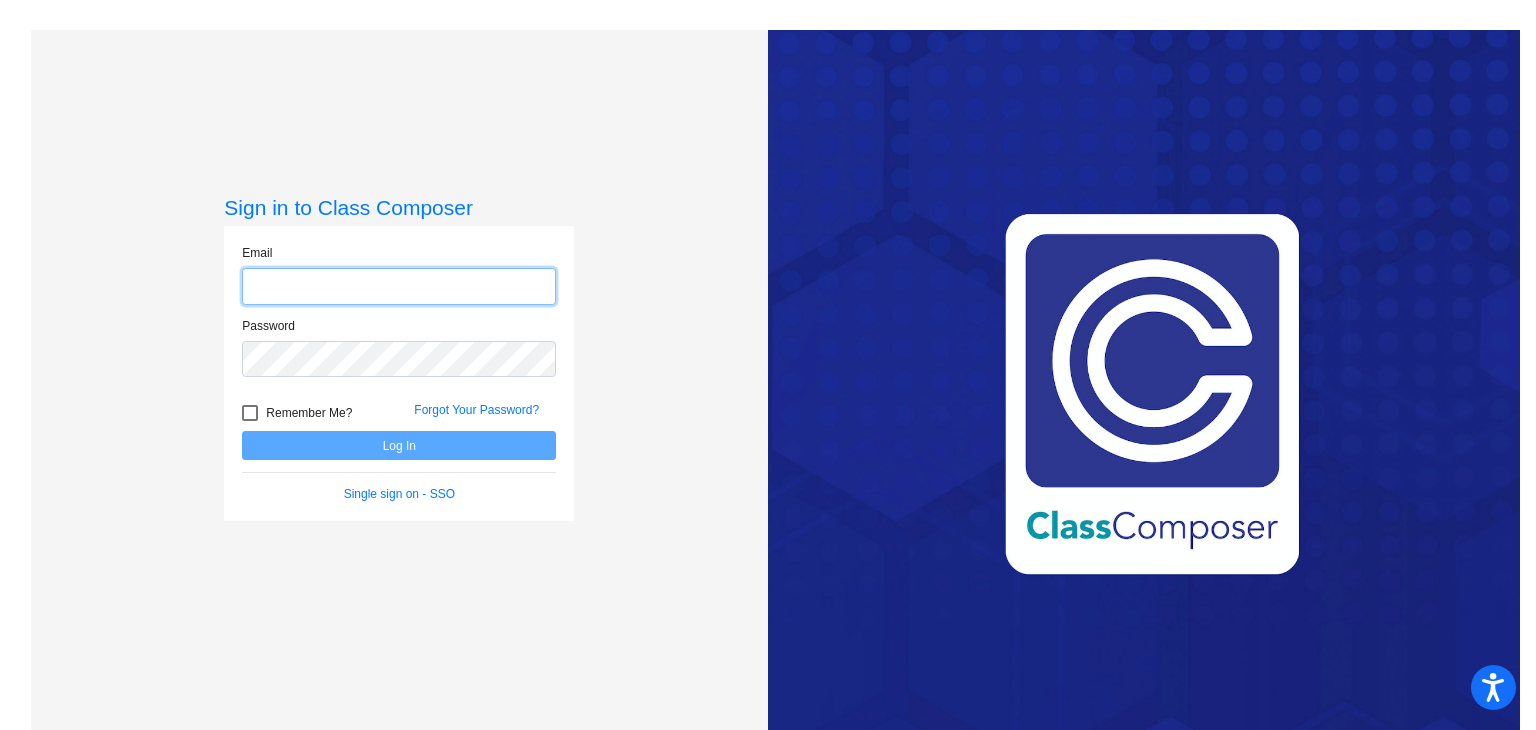 click 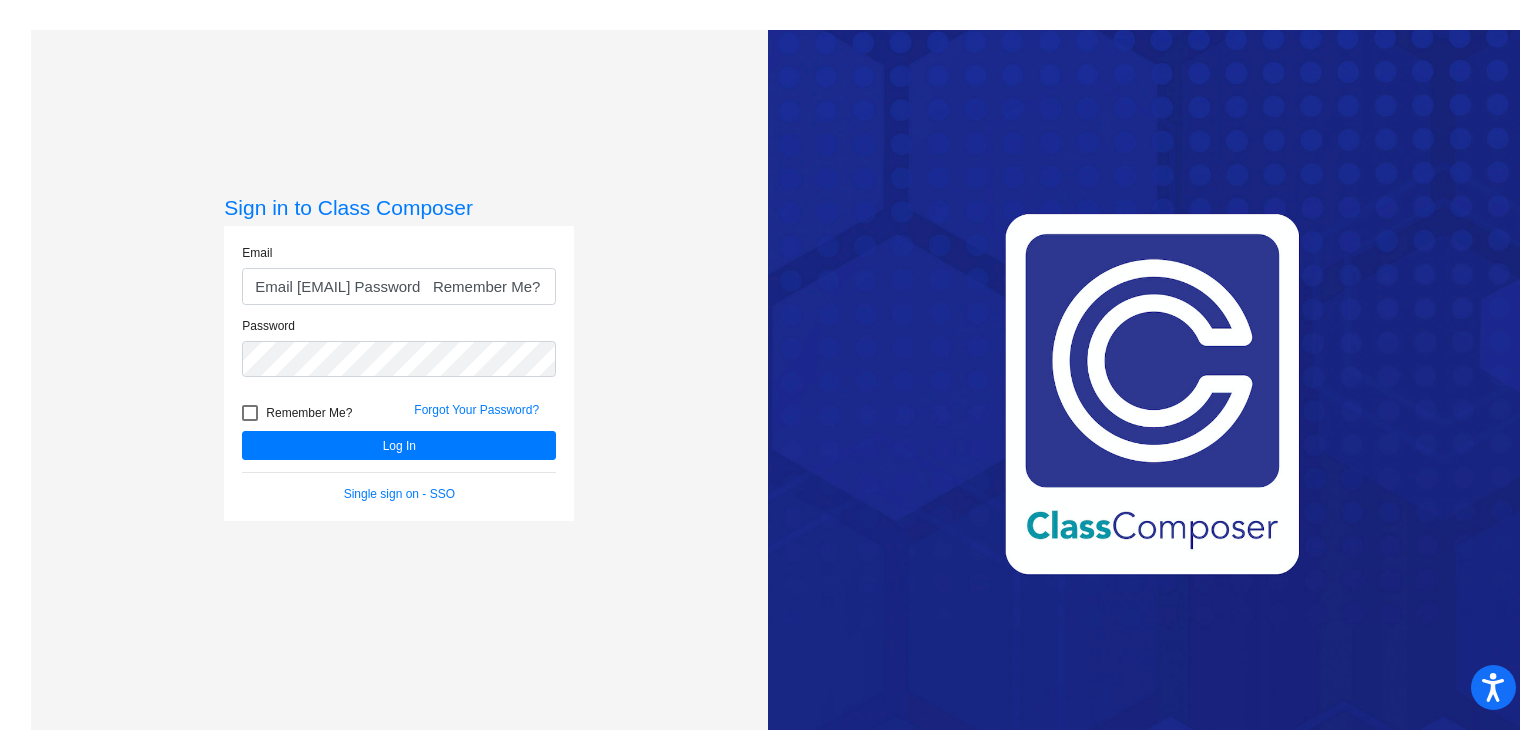 click on "Email [EMAIL] Password   Remember Me? Forgot Your Password?  Log In   Single sign on - SSO" 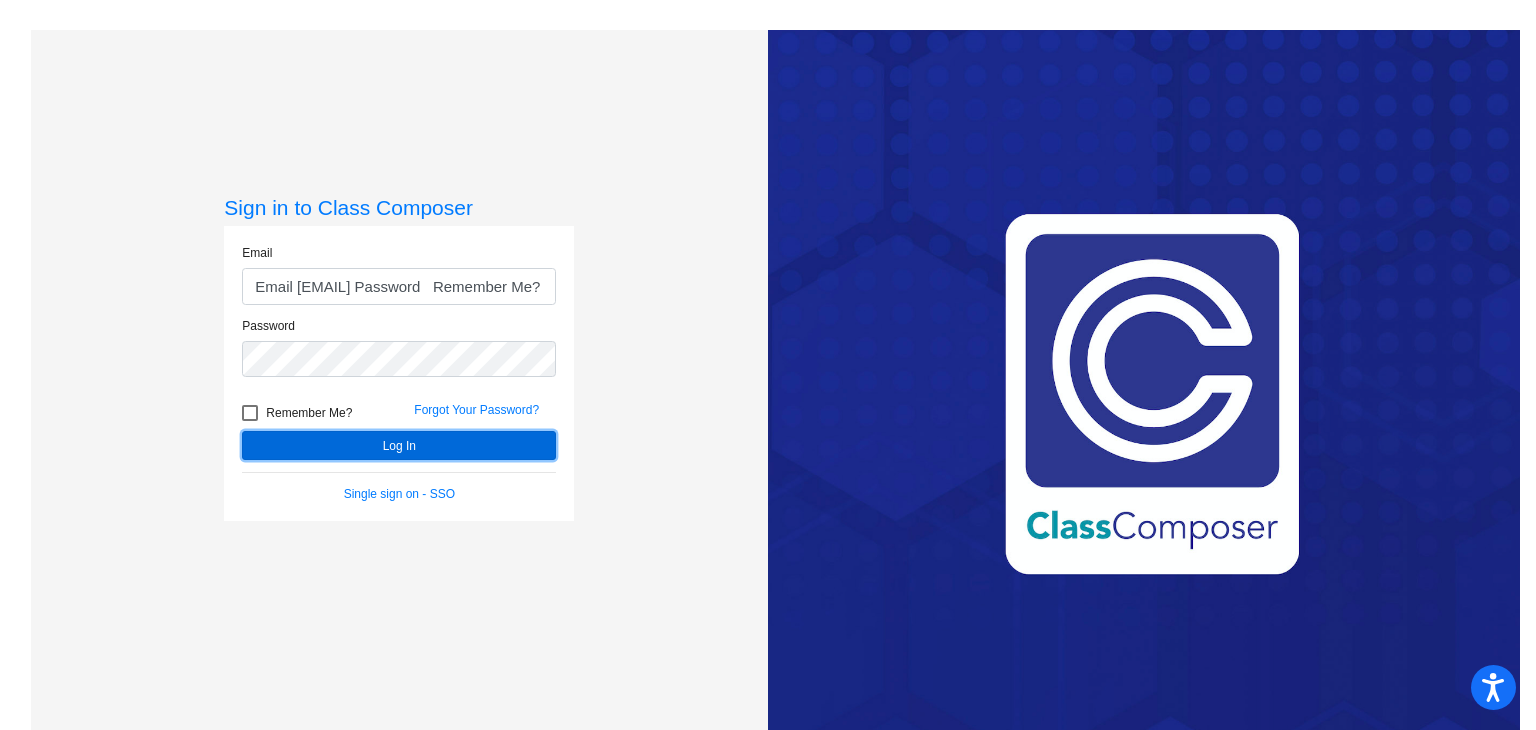 click on "Log In" 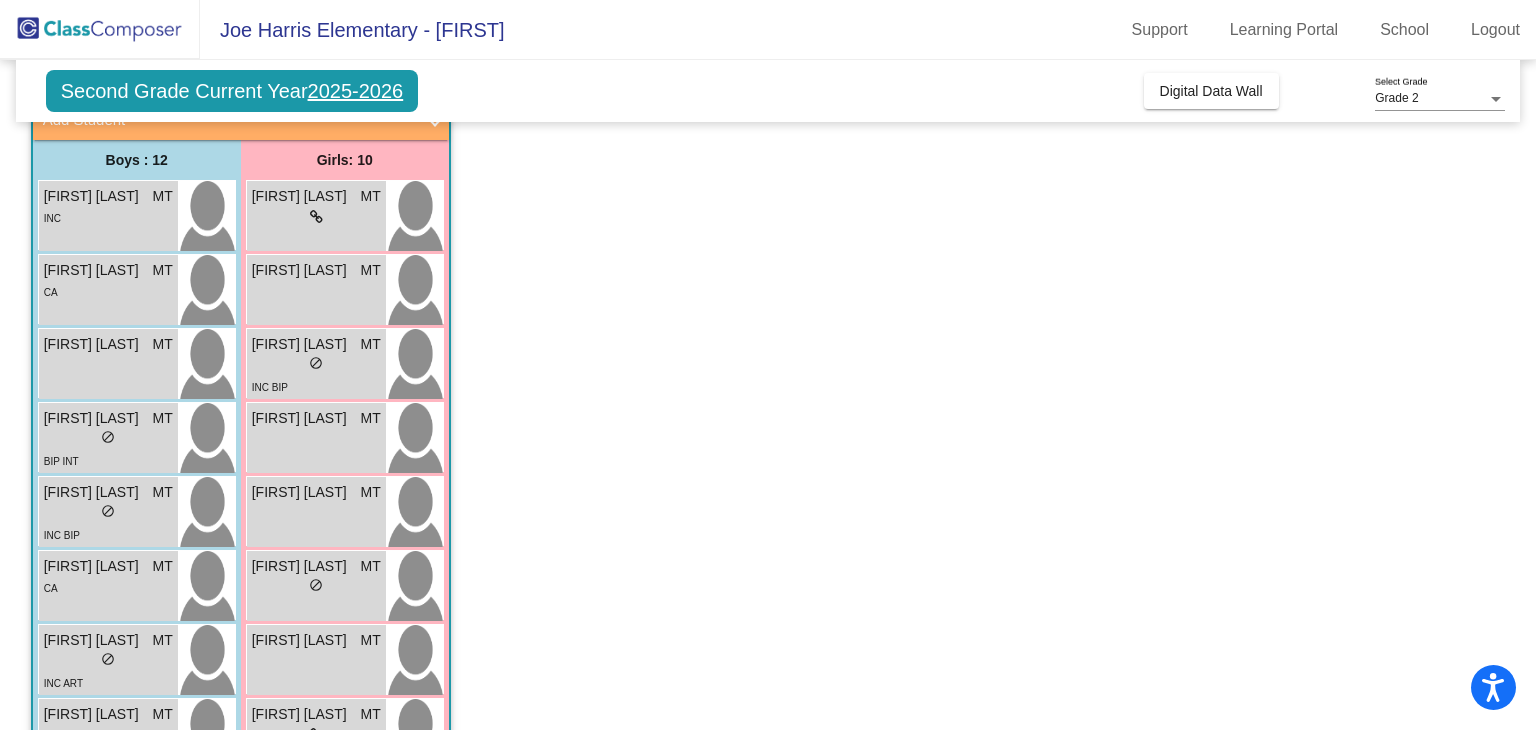 scroll, scrollTop: 100, scrollLeft: 0, axis: vertical 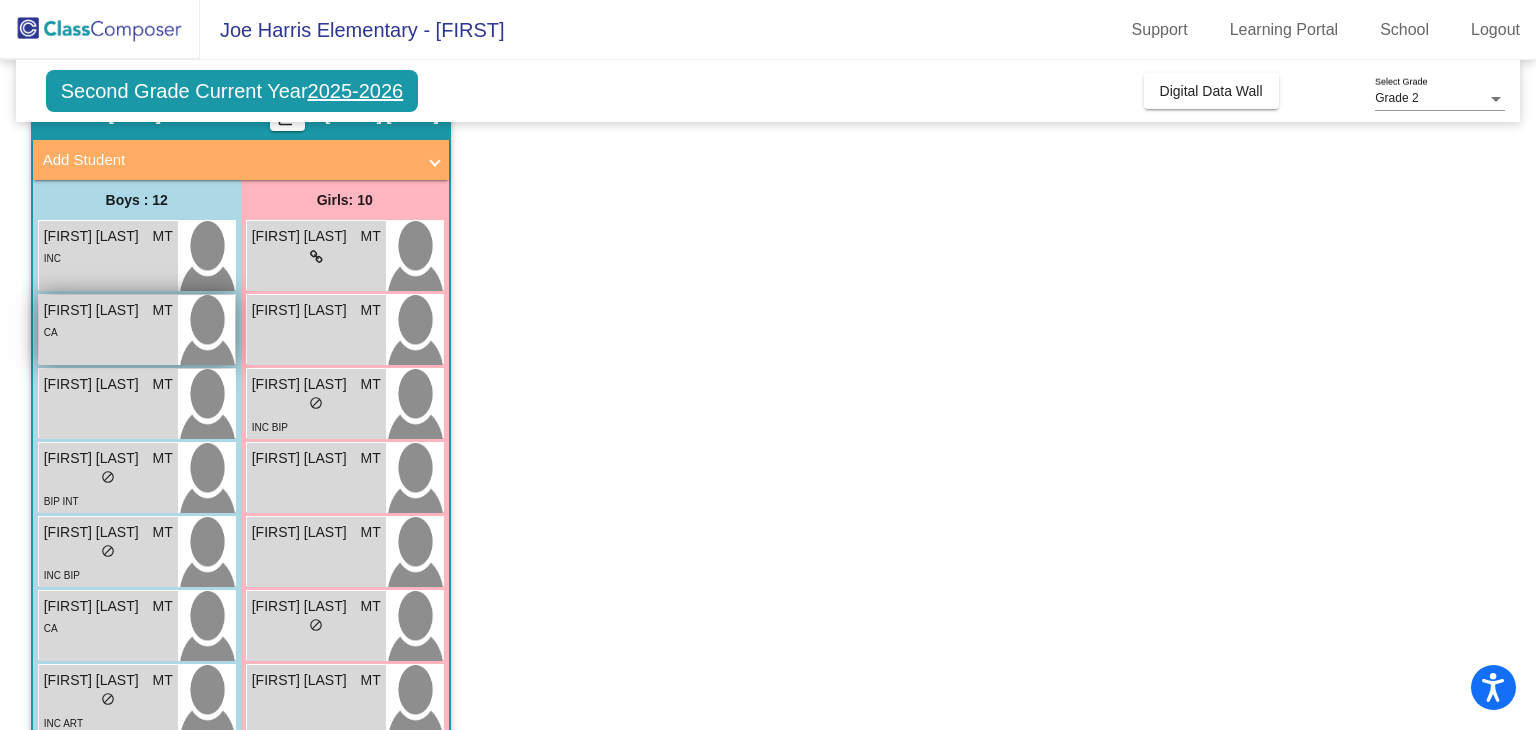 click on "CA" at bounding box center [51, 332] 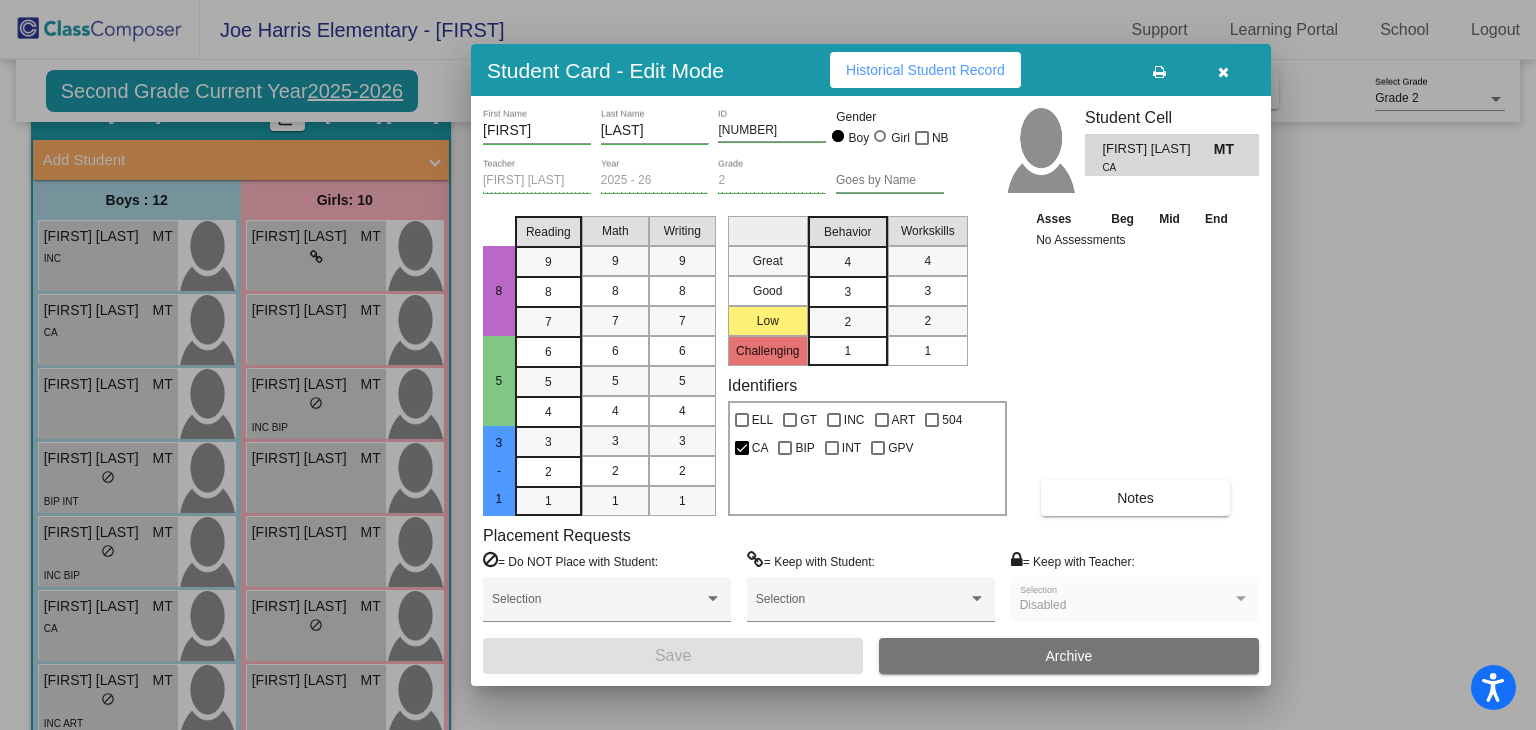 click at bounding box center [768, 365] 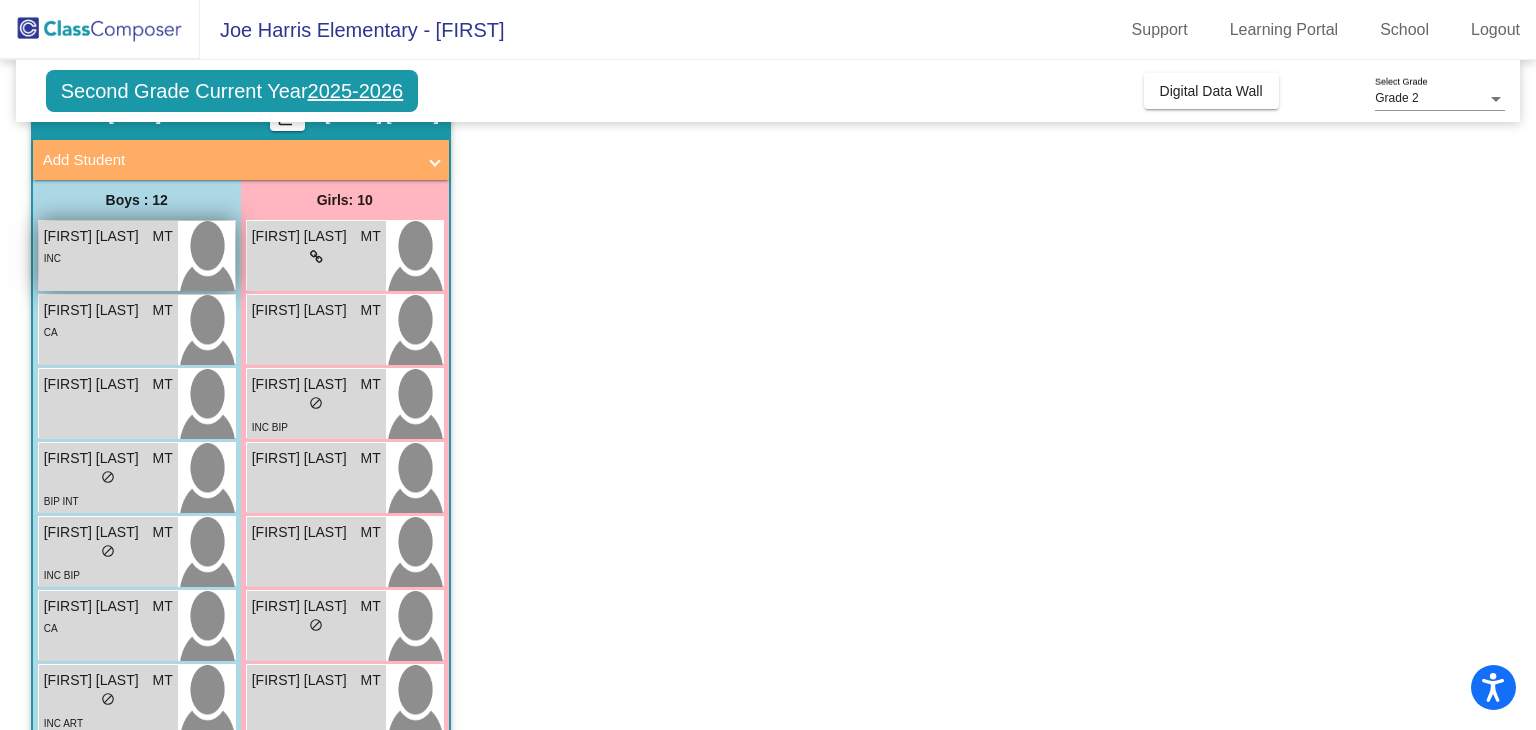 click on "[FIRST] [LAST]" at bounding box center [94, 236] 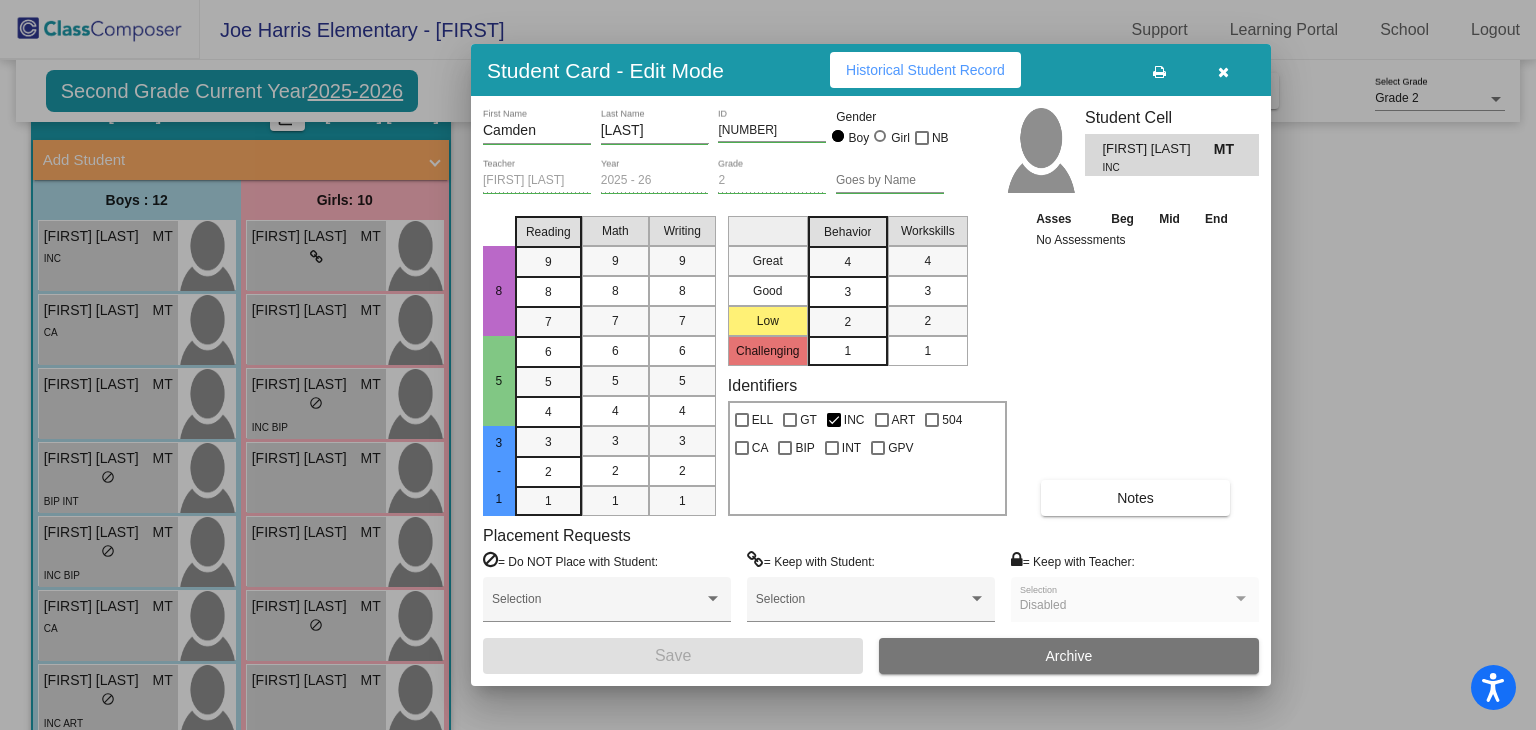 click at bounding box center (768, 365) 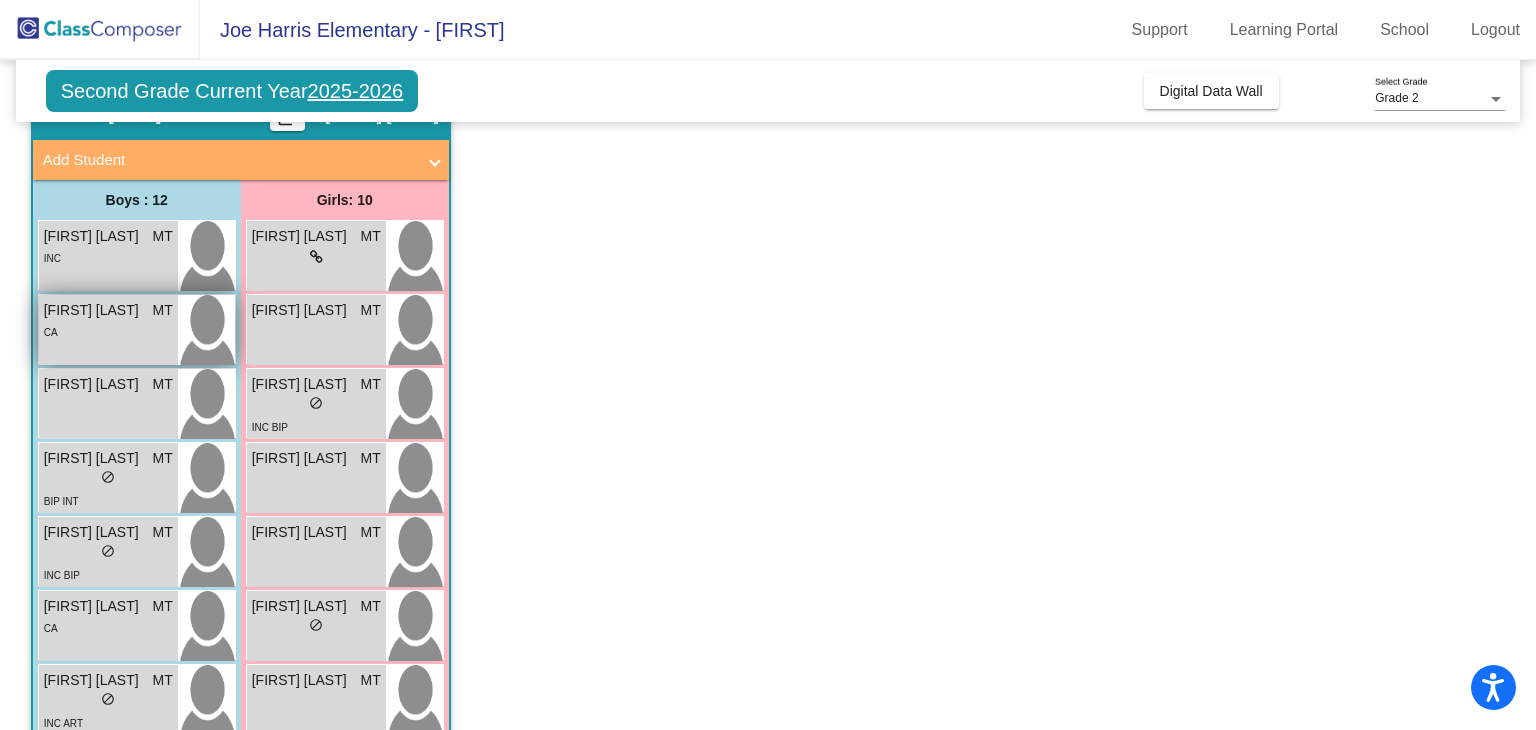 click on "CA" at bounding box center (108, 331) 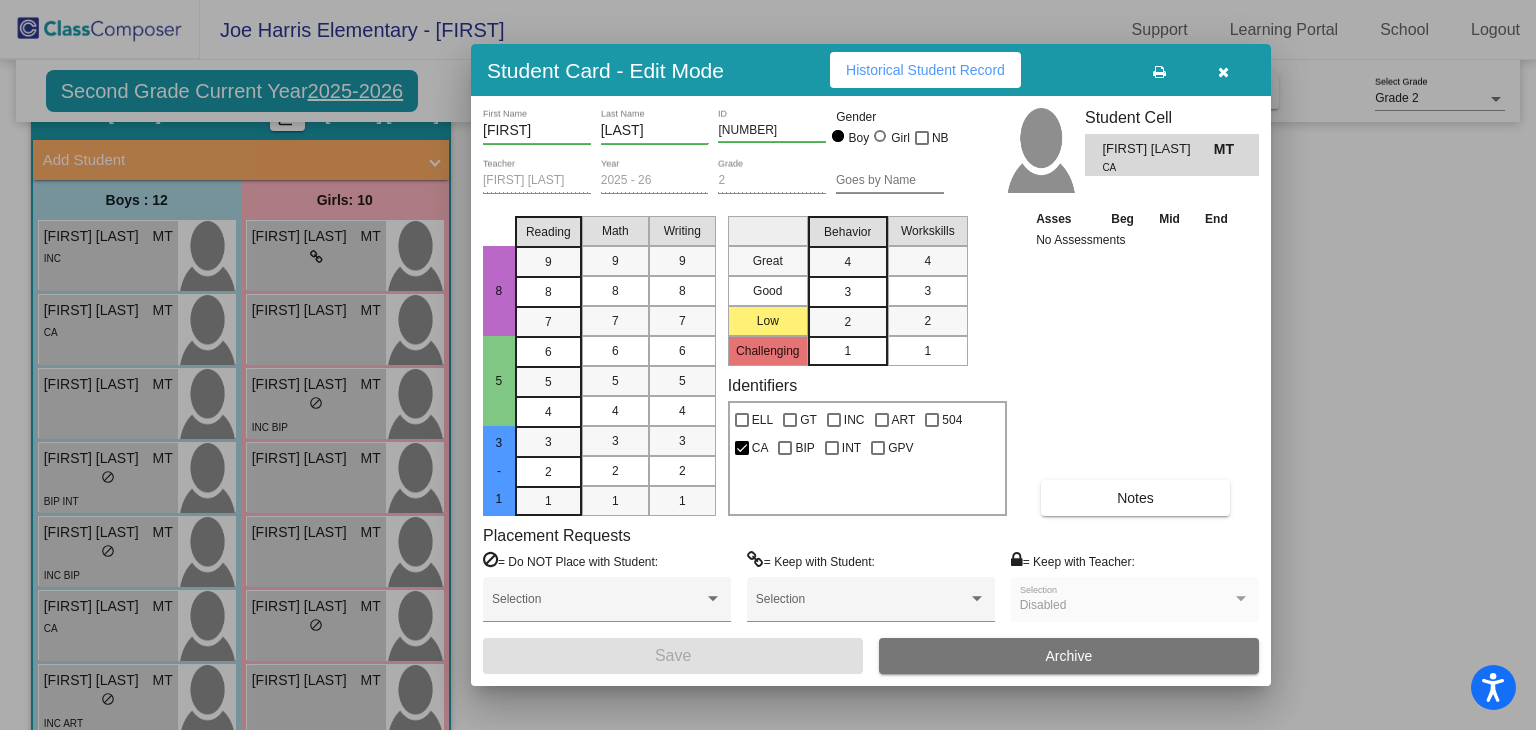 click at bounding box center (768, 365) 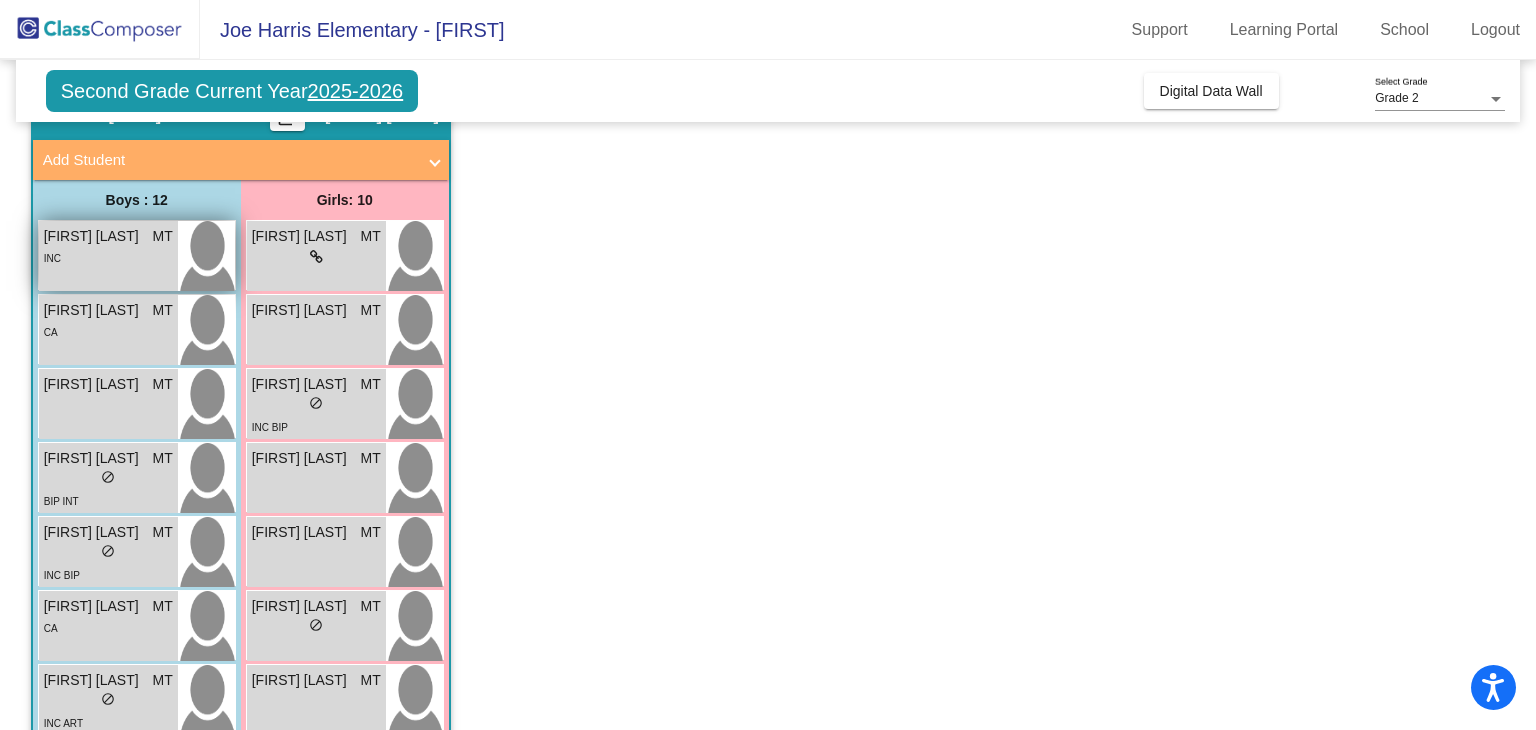 click on "INC" at bounding box center (108, 257) 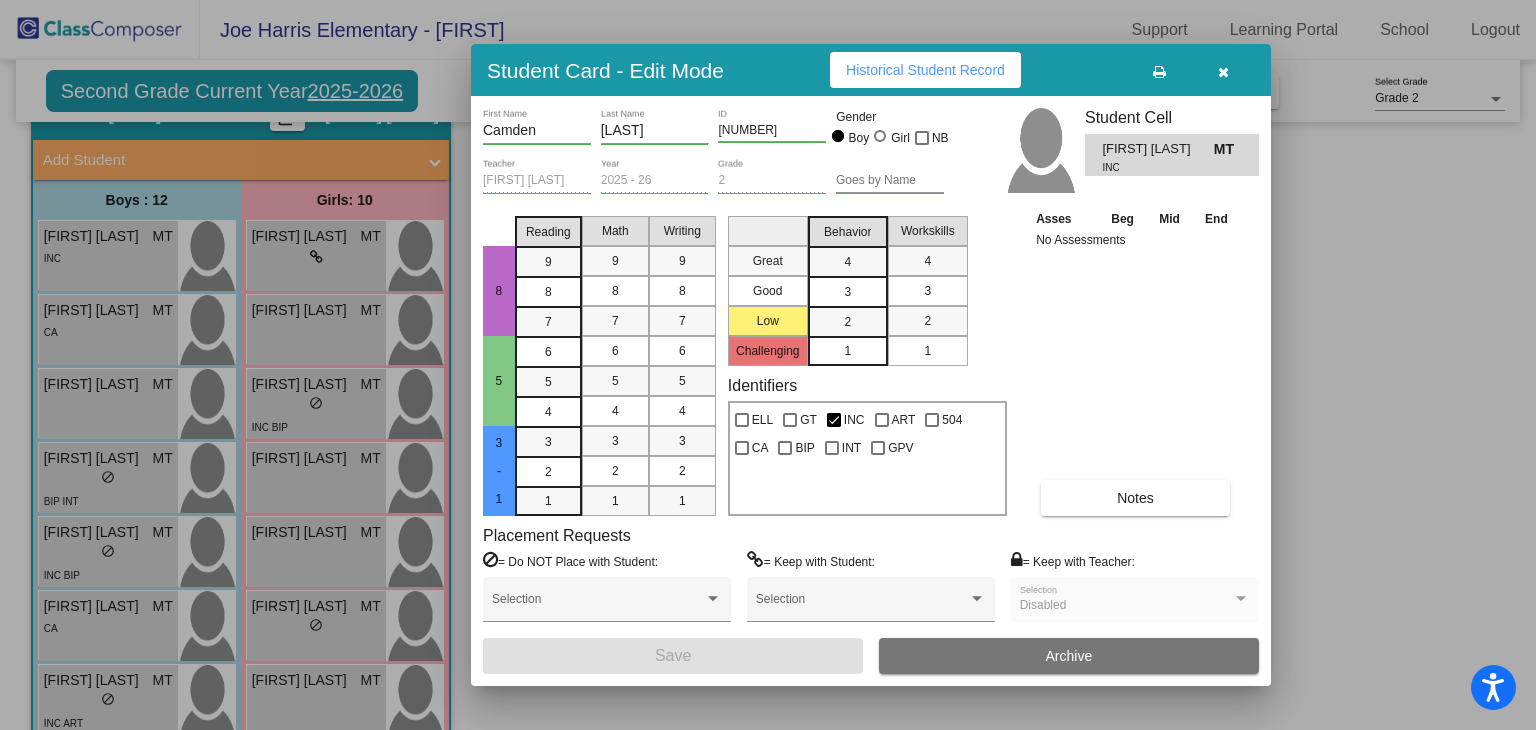 click on "Historical Student Record" at bounding box center [925, 70] 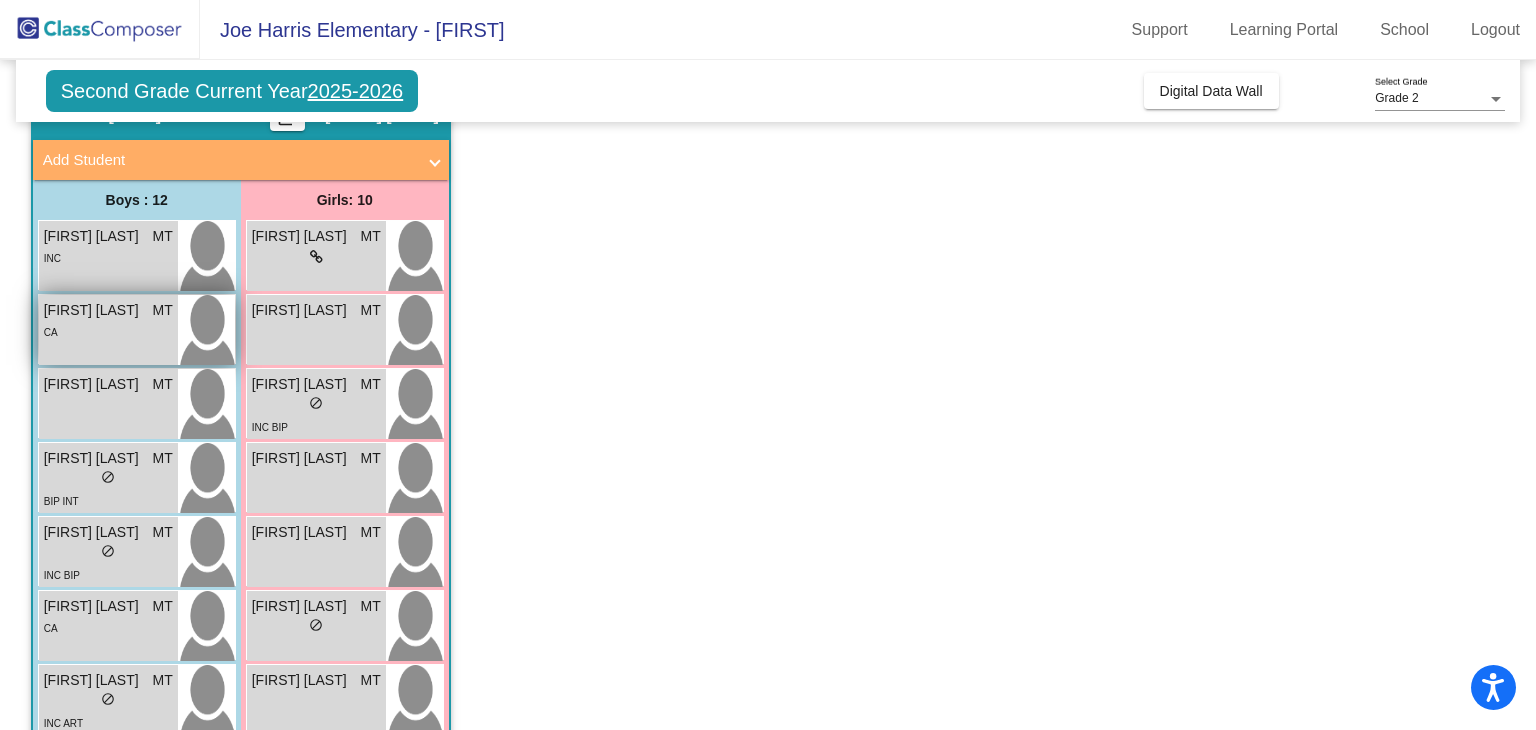 click on "CA" at bounding box center (108, 331) 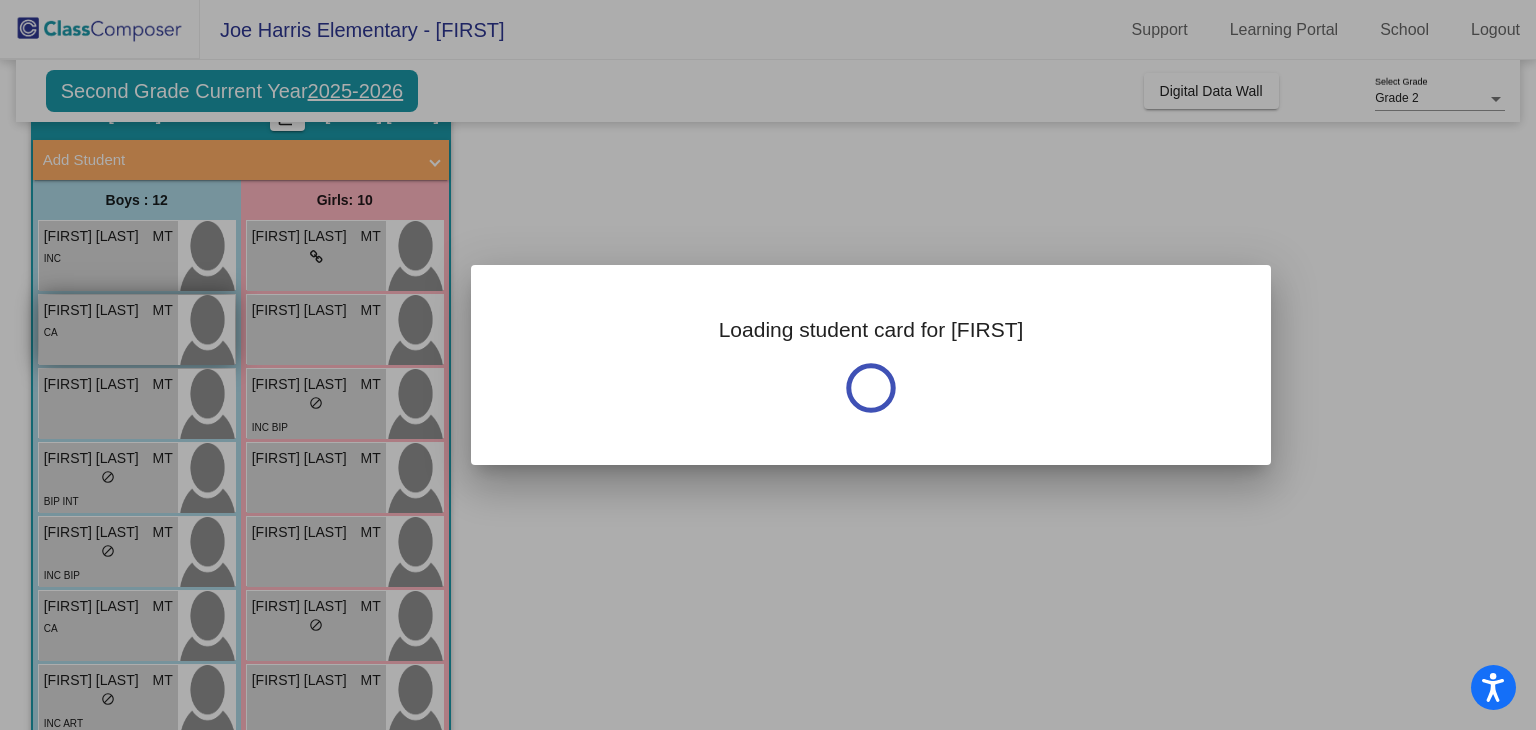 click at bounding box center [768, 365] 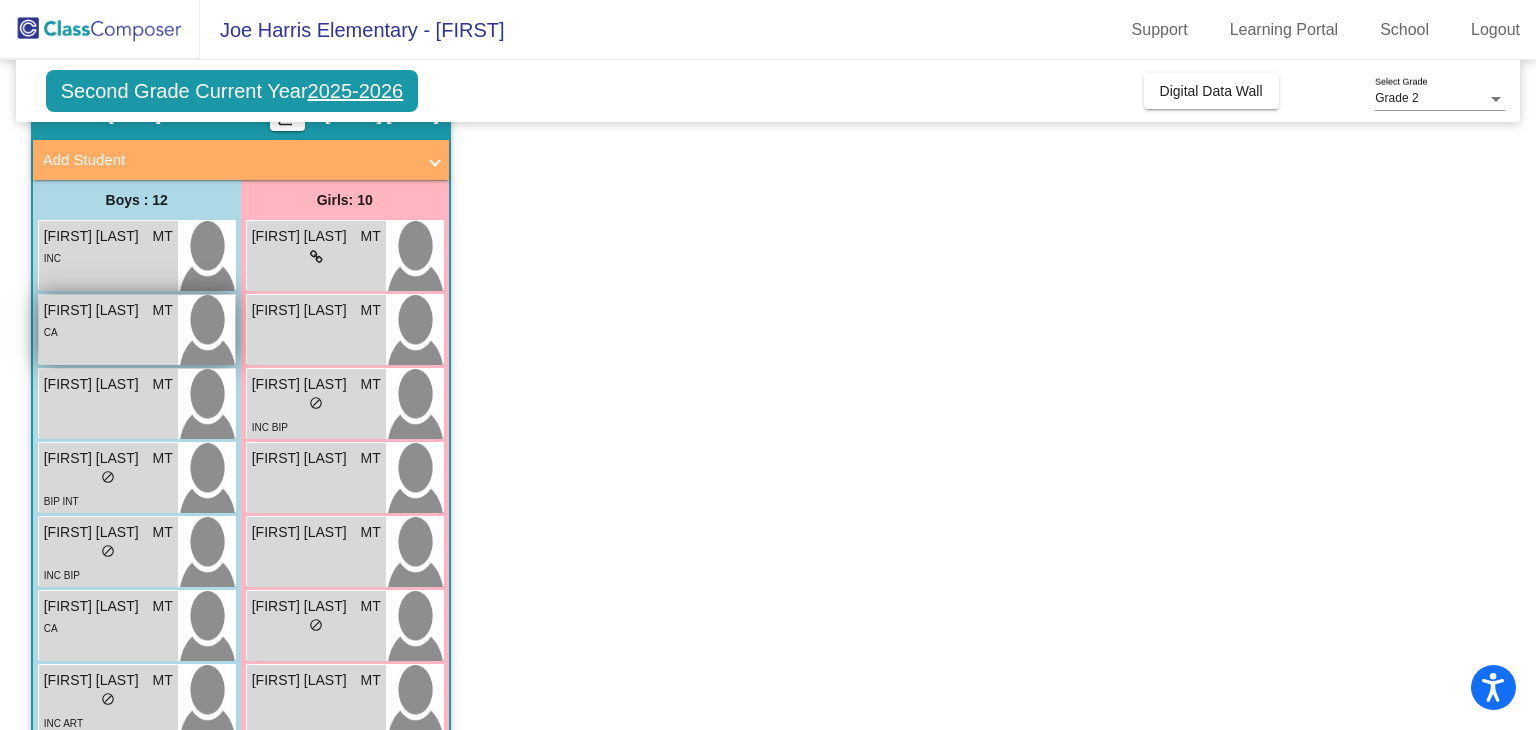click on "CA" at bounding box center (108, 331) 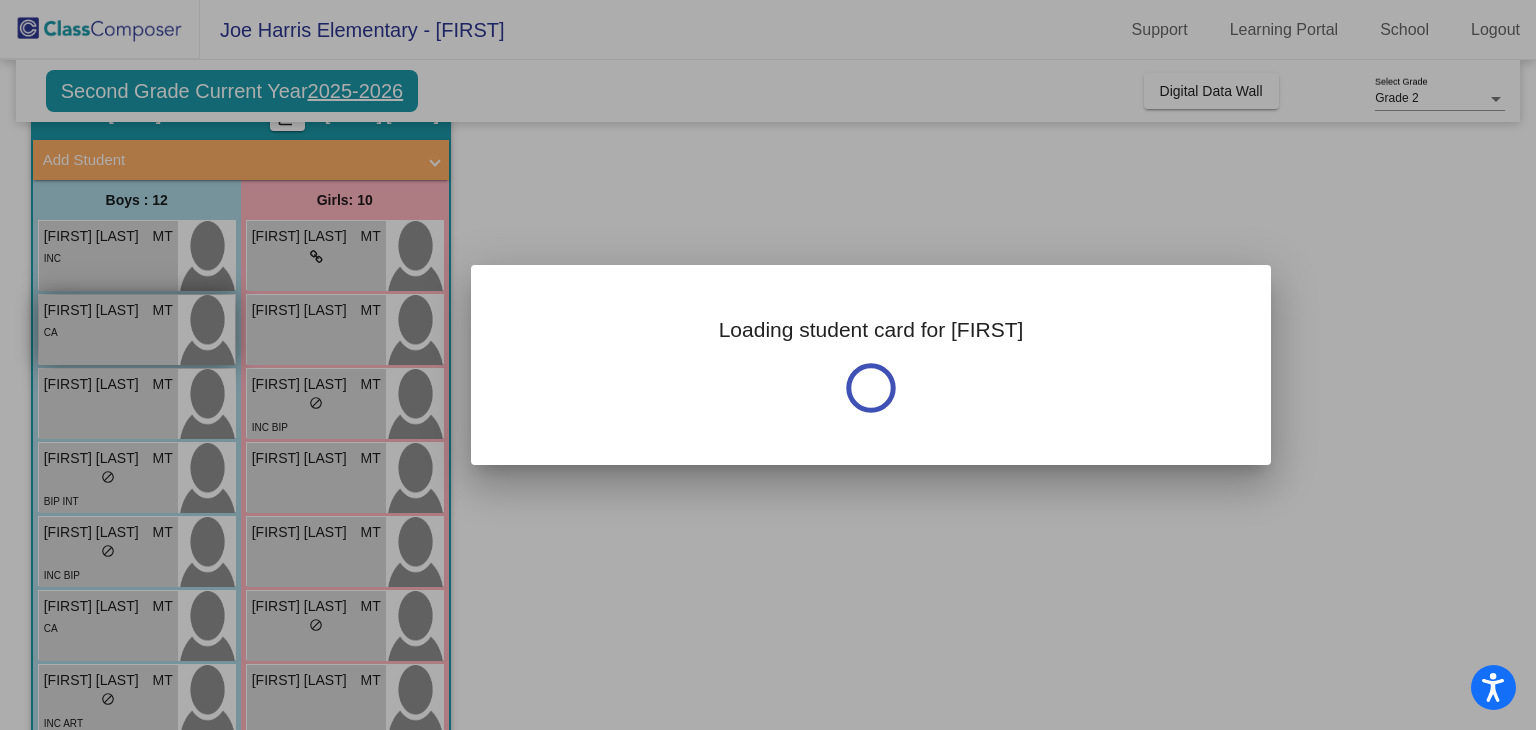 click at bounding box center [768, 365] 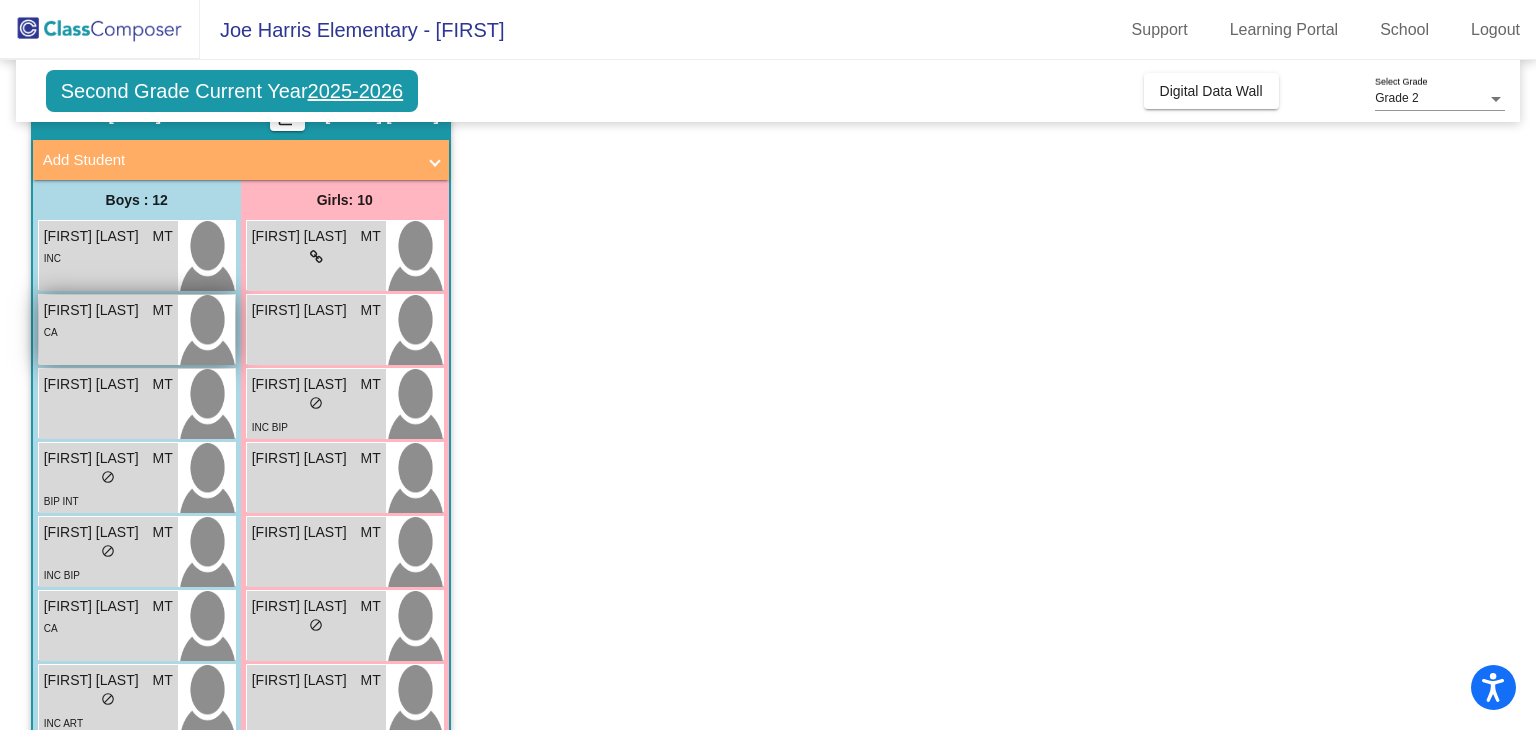 click on "[FIRST] [LAST]" at bounding box center [94, 310] 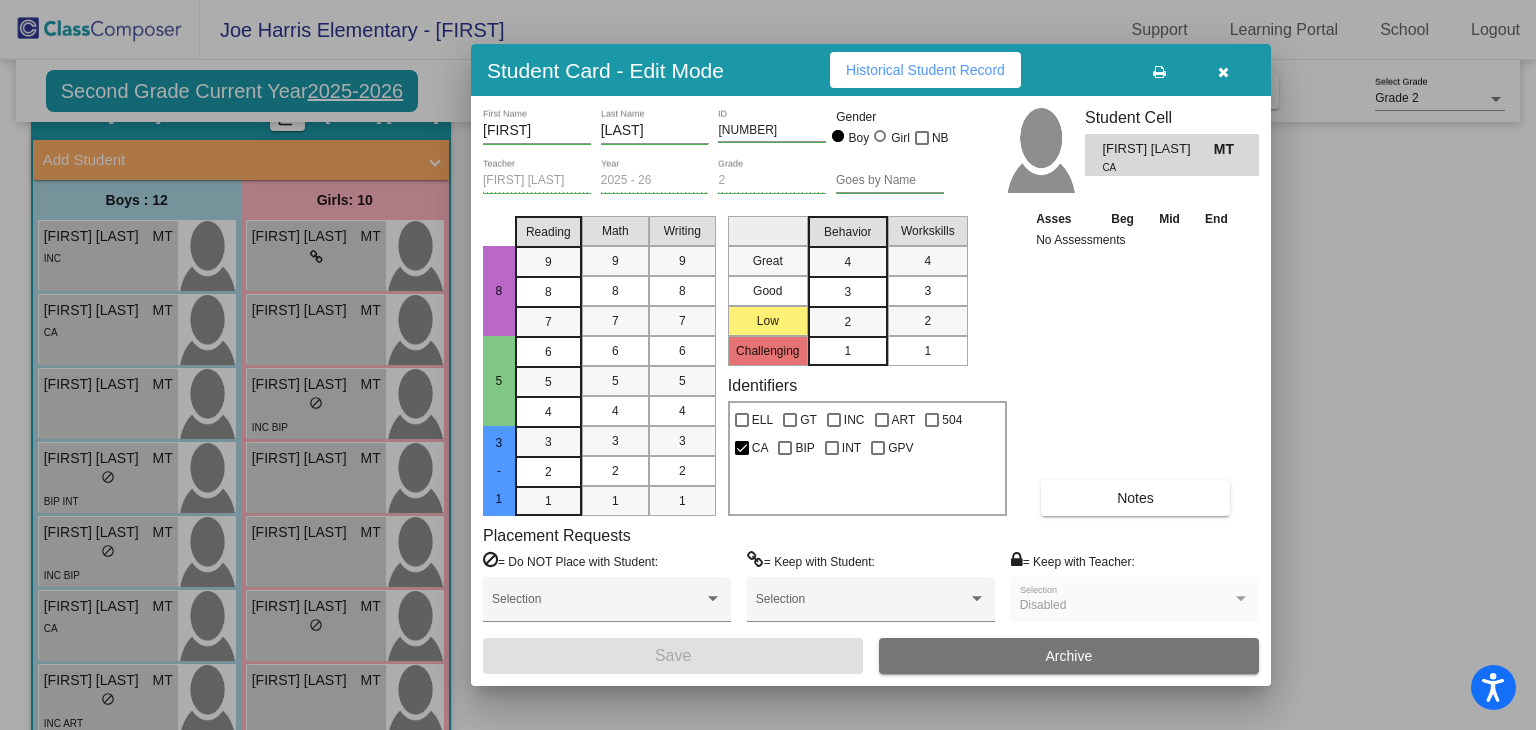 click on "Historical Student Record" at bounding box center (925, 70) 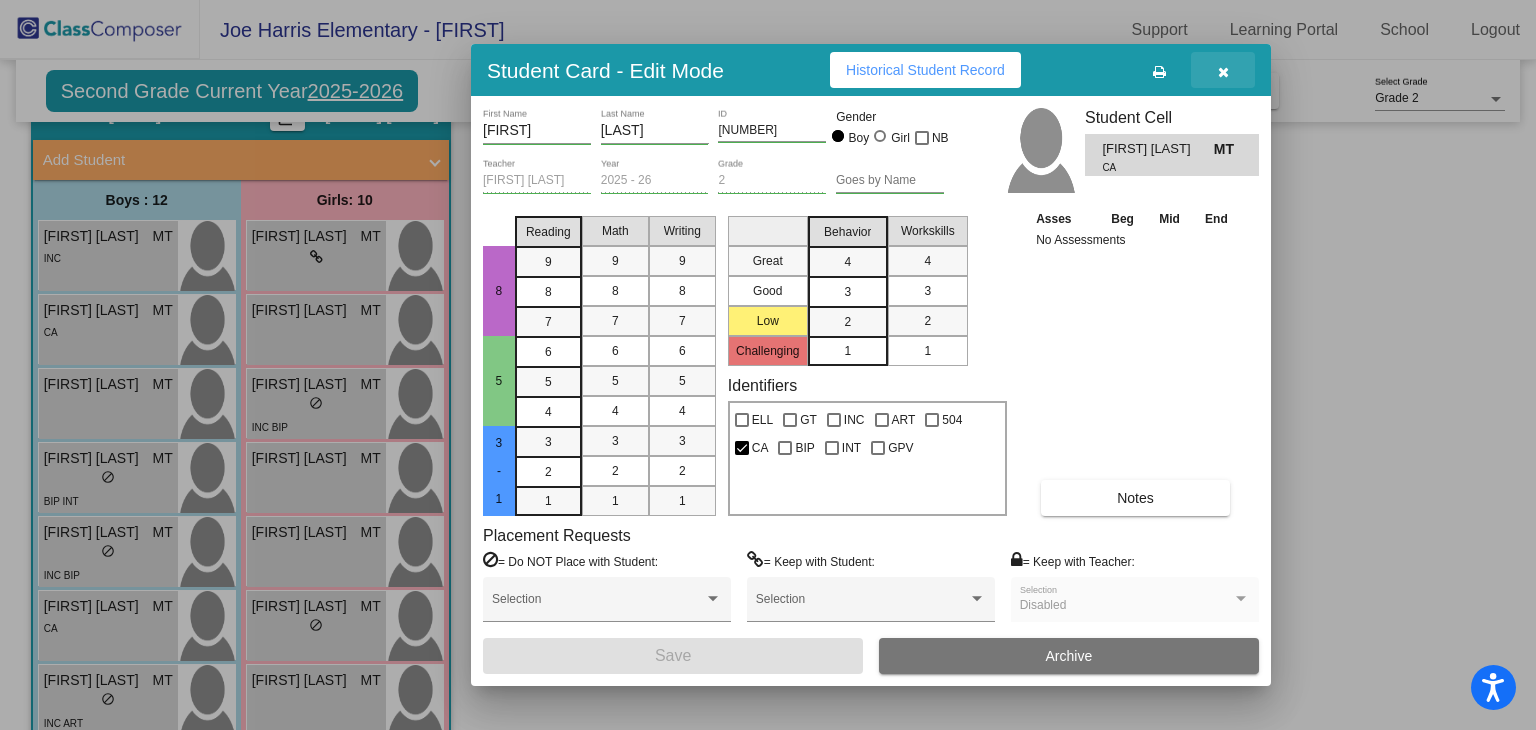 click at bounding box center [1223, 70] 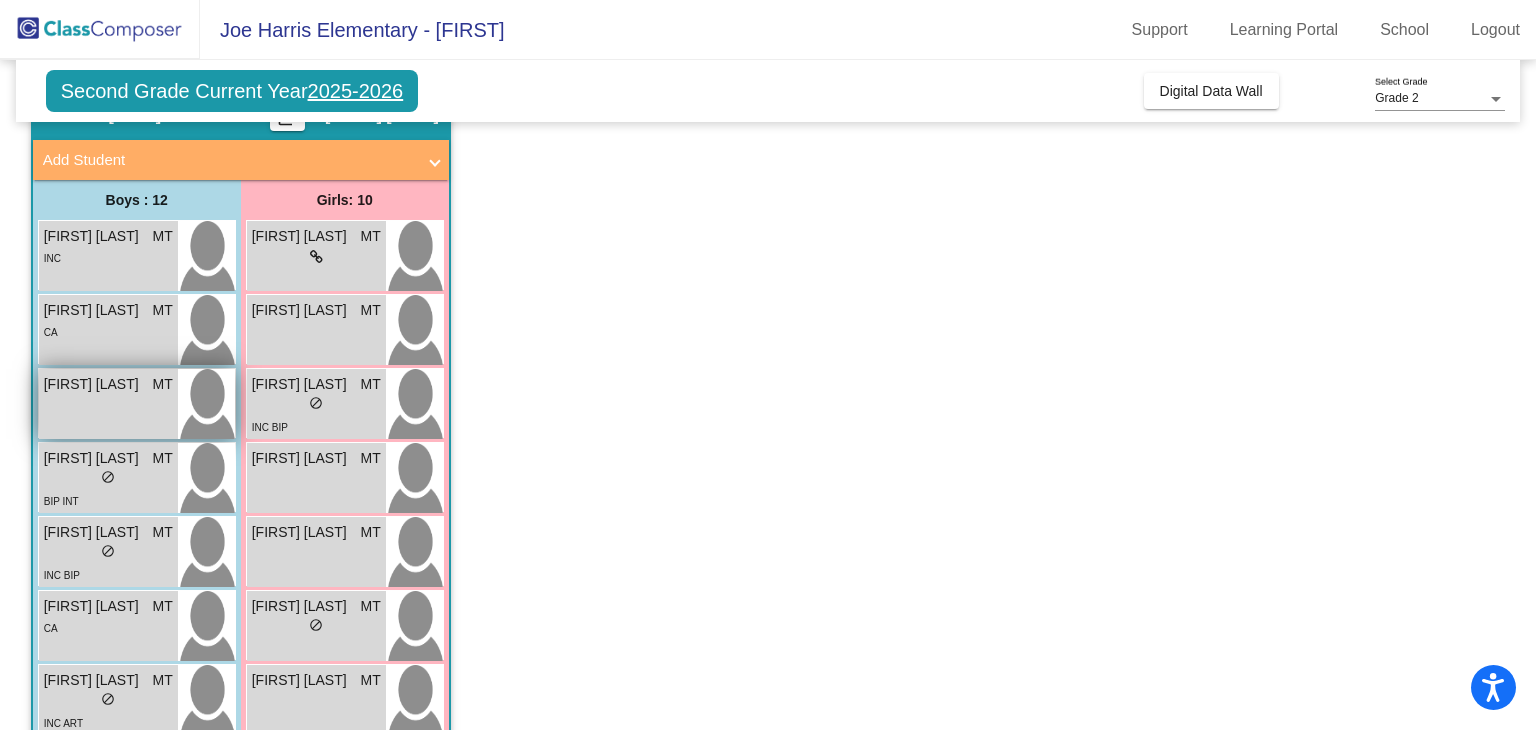 click on "[FIRST] [LAST] MT lock do_not_disturb_alt" at bounding box center (108, 404) 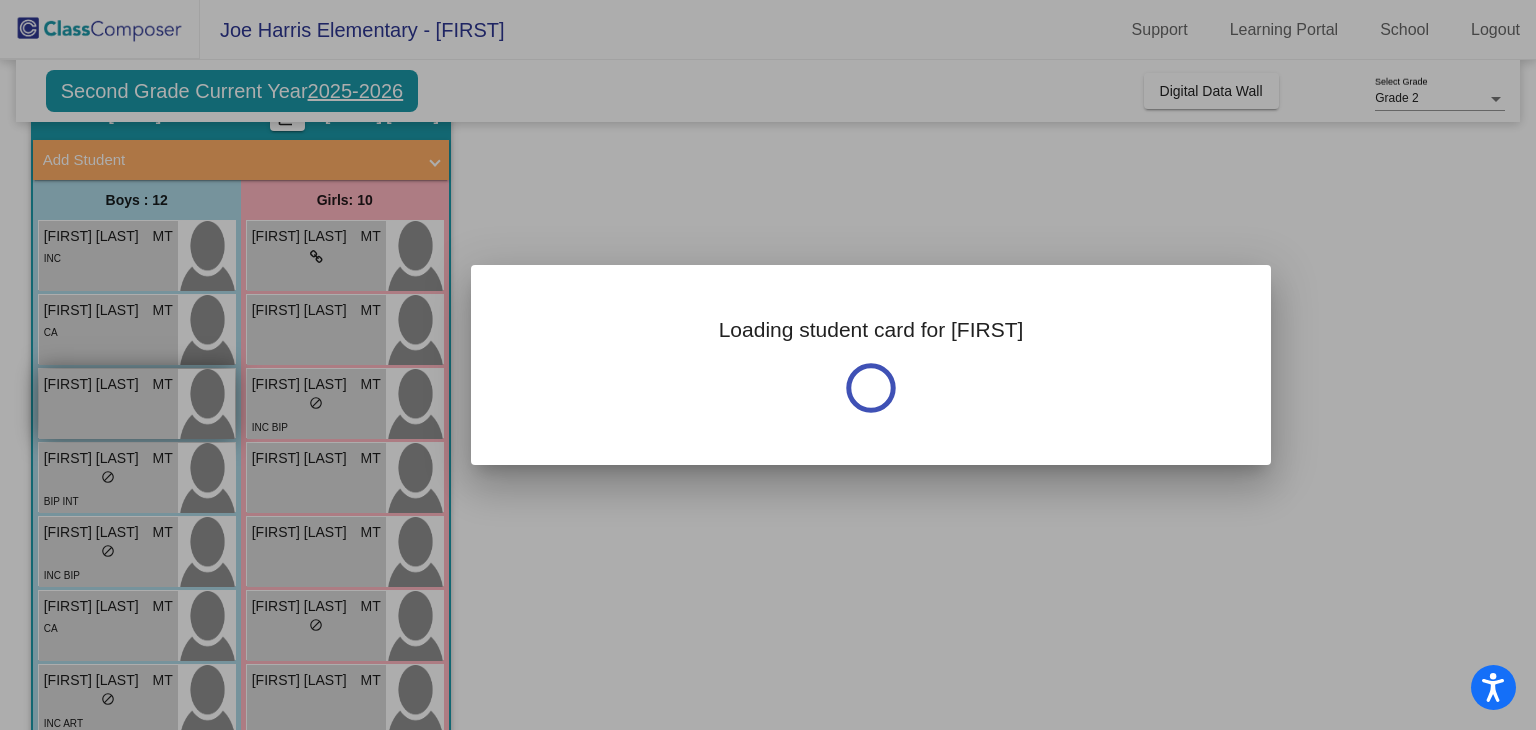click at bounding box center [768, 365] 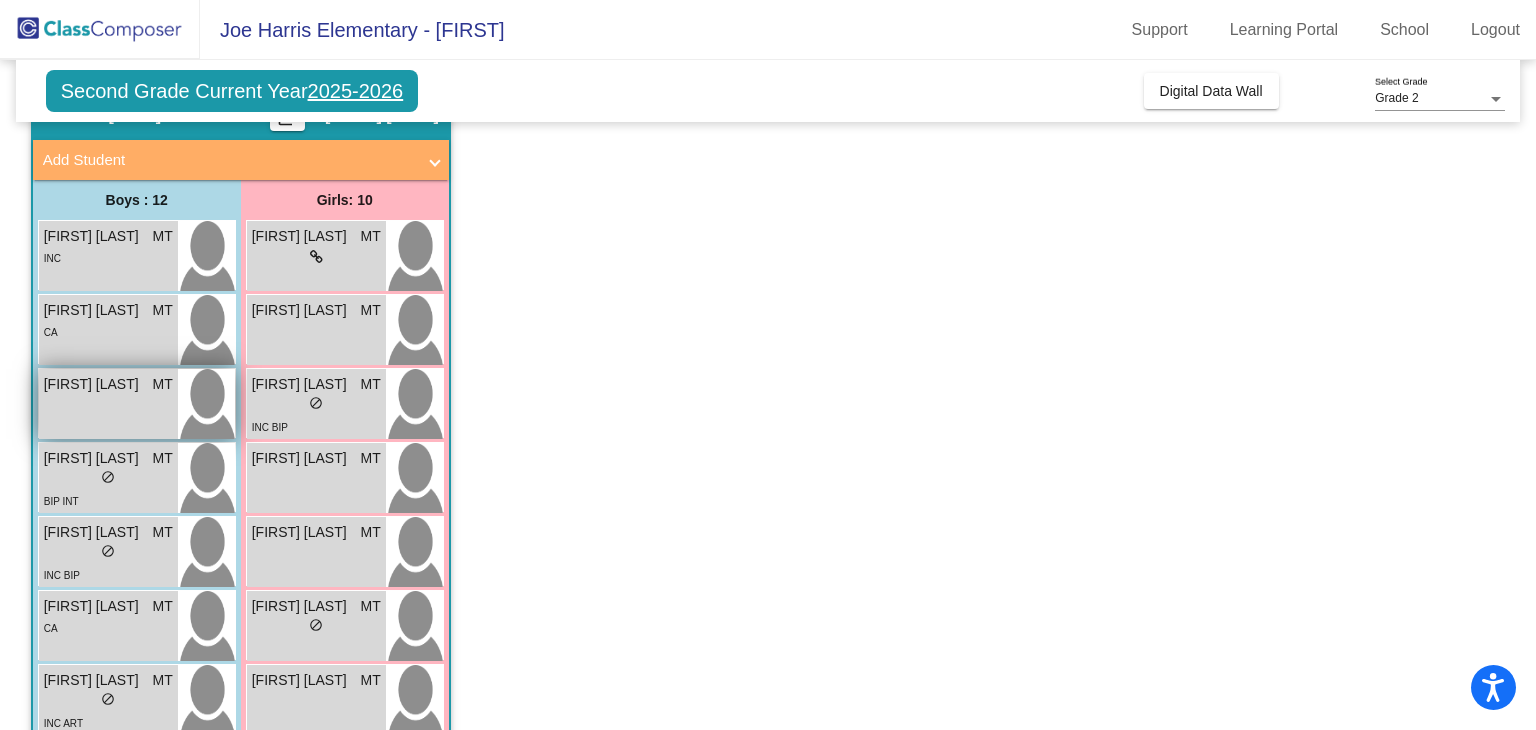 click on "[FIRST] [LAST] MT lock do_not_disturb_alt" at bounding box center [108, 404] 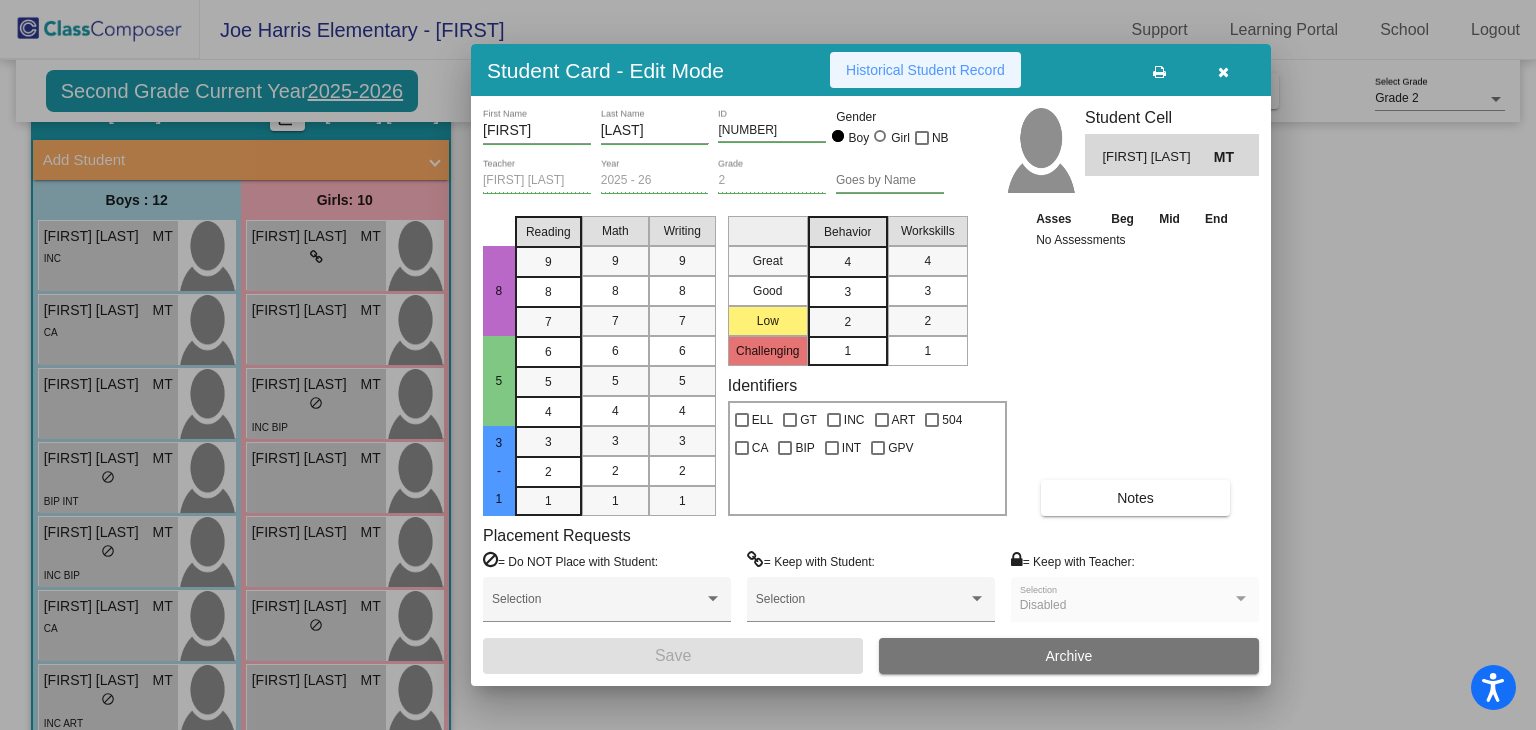 click on "Historical Student Record" at bounding box center [925, 70] 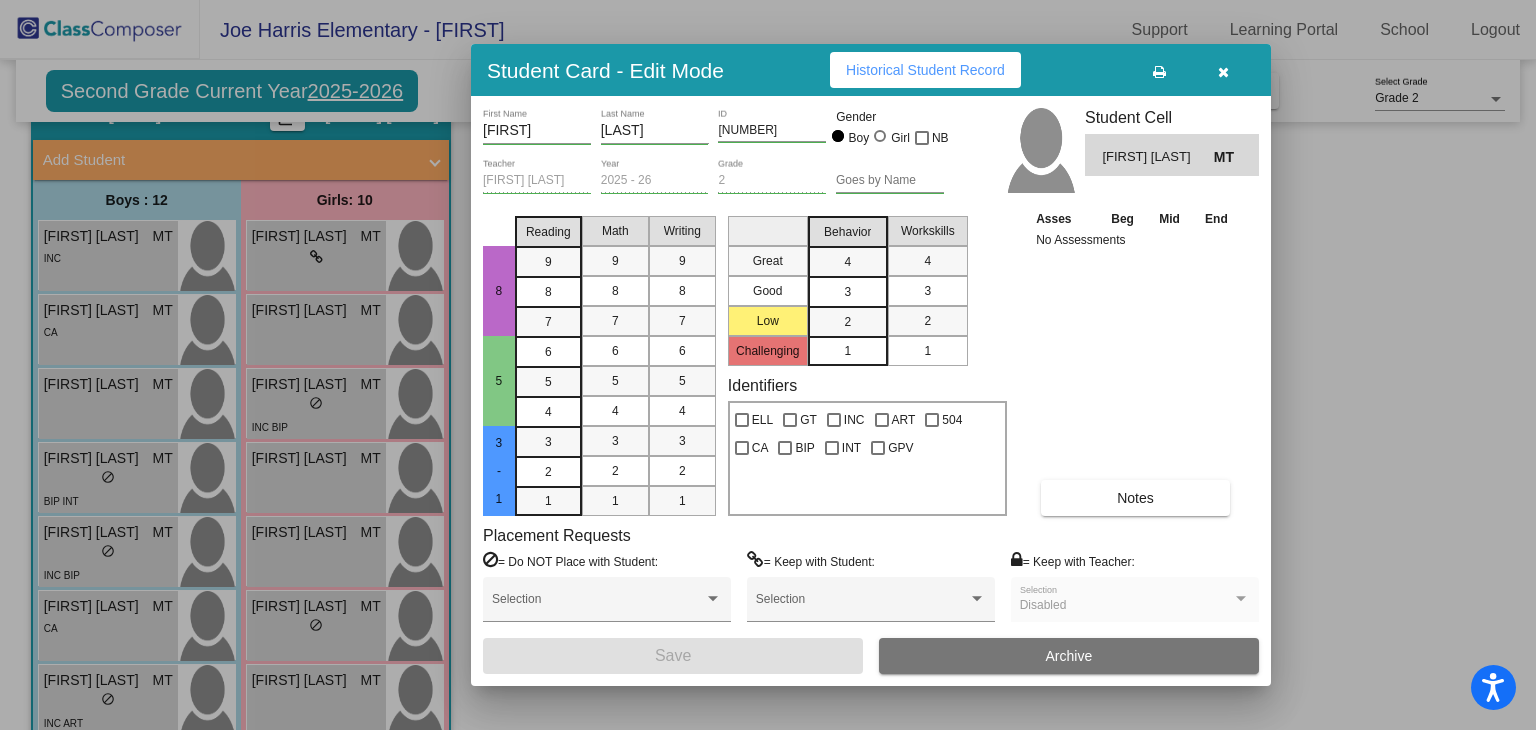 click at bounding box center (1223, 70) 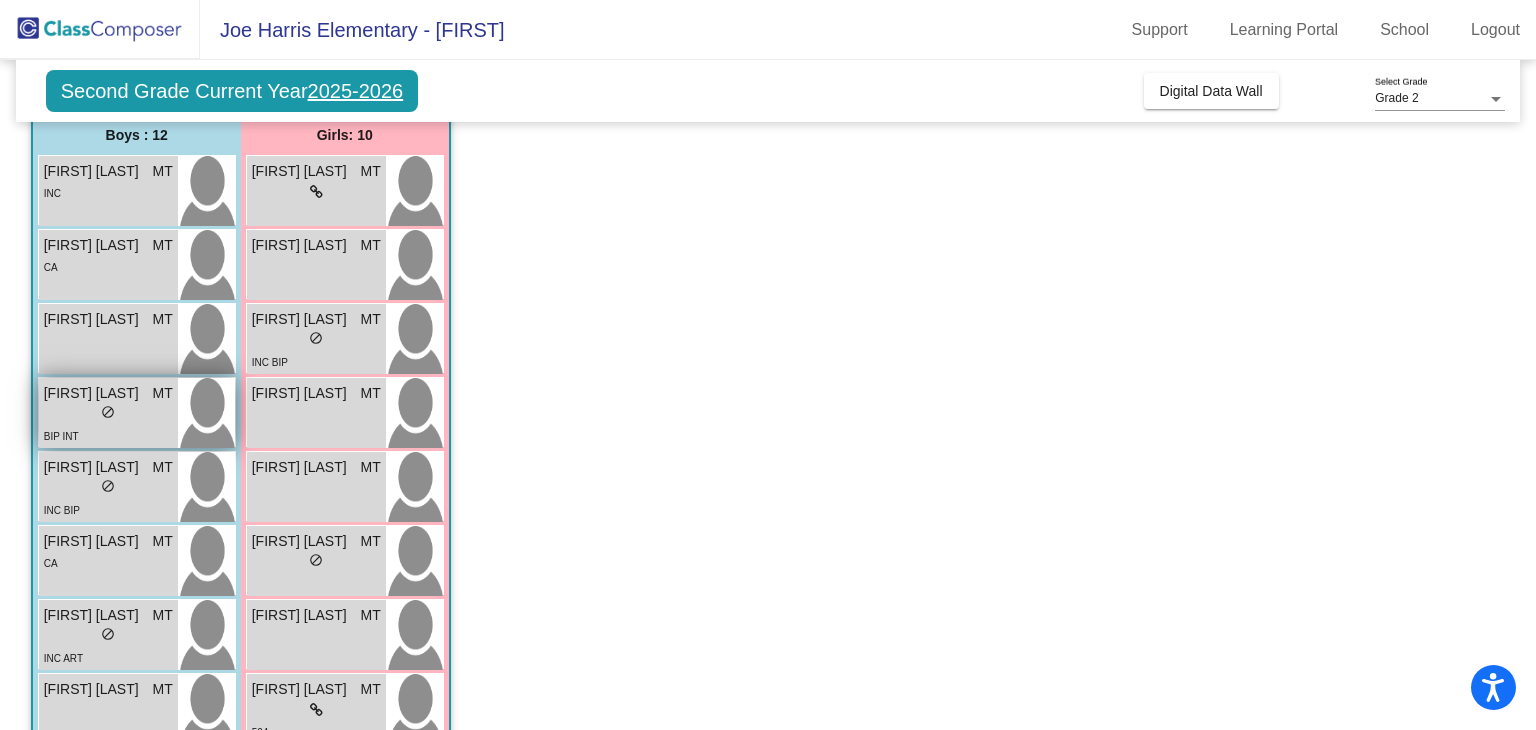 scroll, scrollTop: 200, scrollLeft: 0, axis: vertical 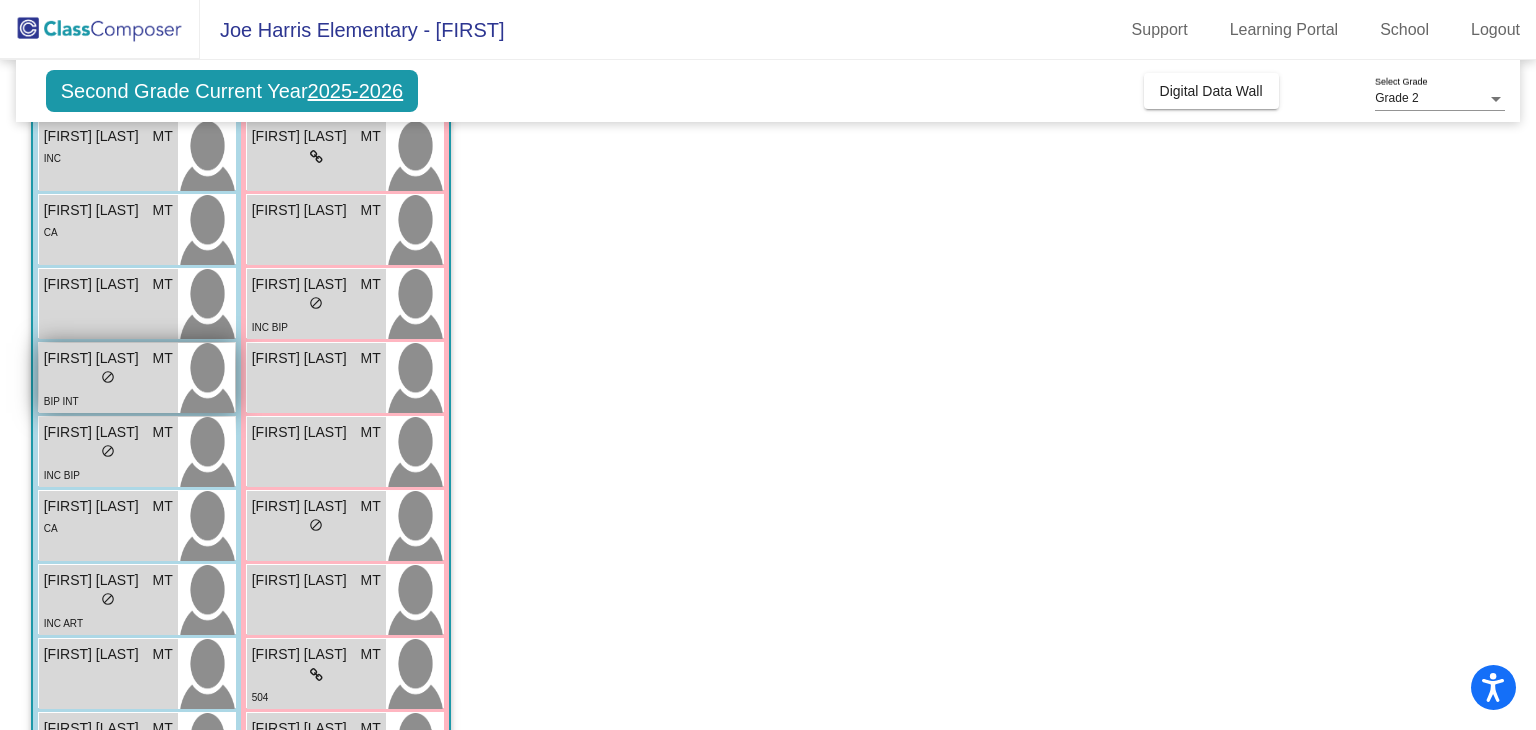 click on "do_not_disturb_alt" at bounding box center (108, 377) 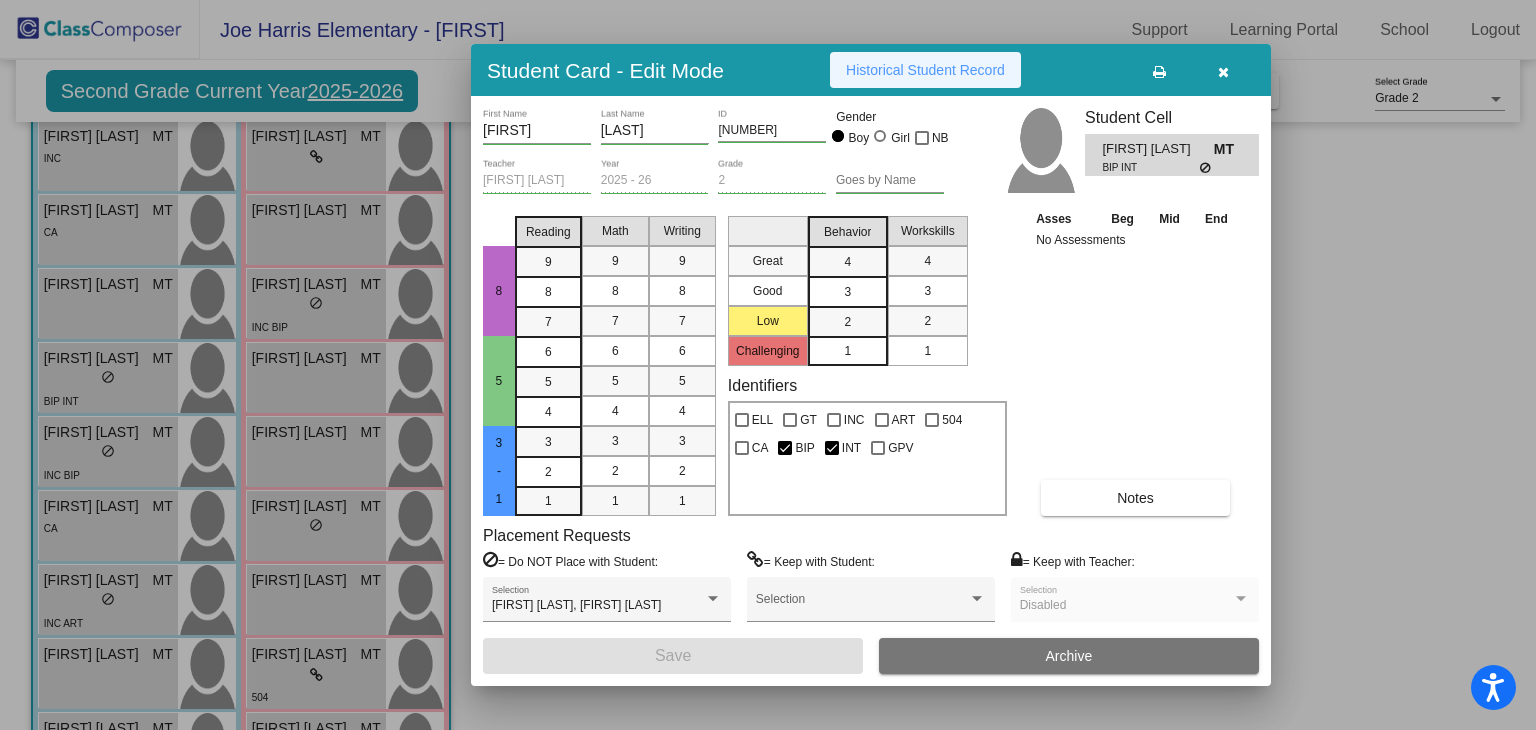 click on "Historical Student Record" at bounding box center (925, 70) 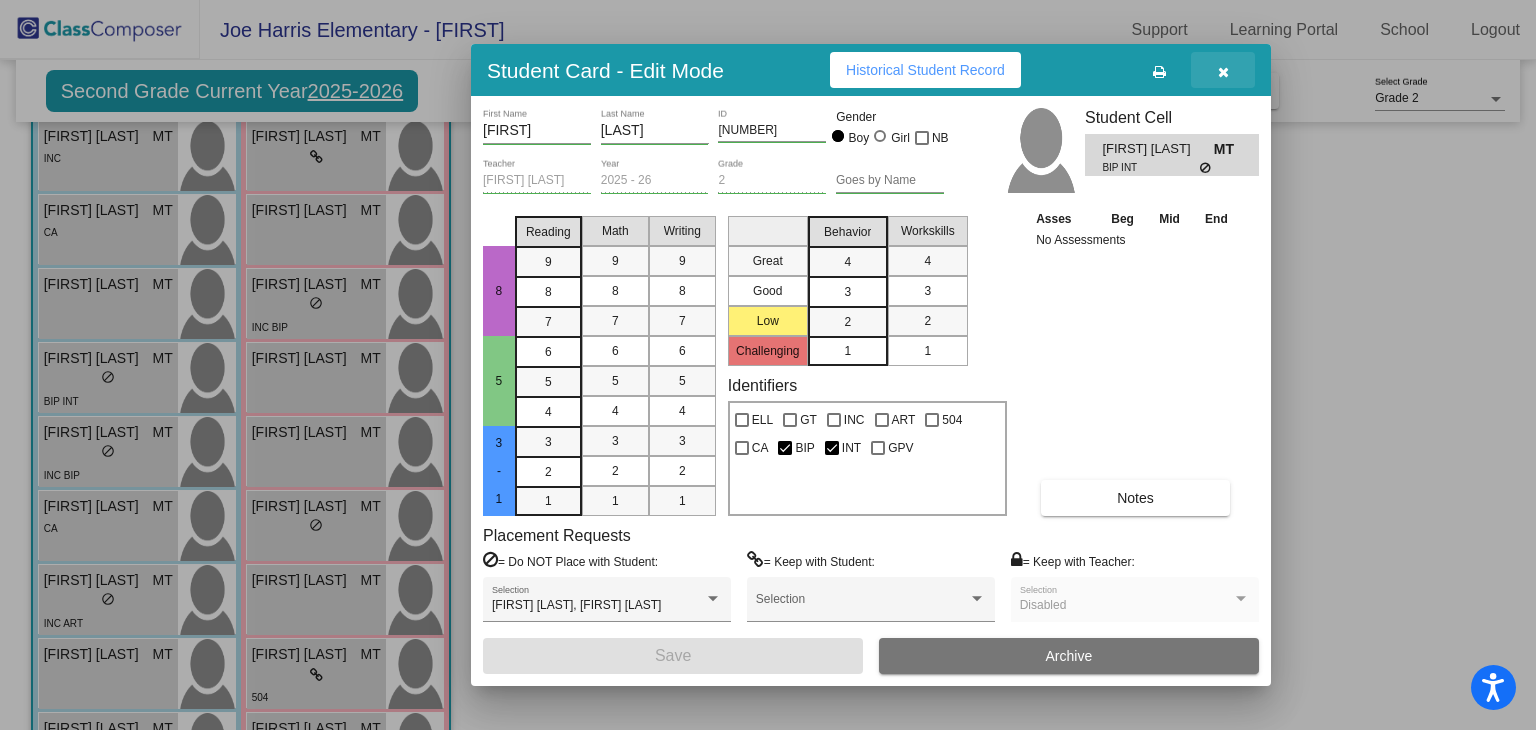 click at bounding box center [1223, 72] 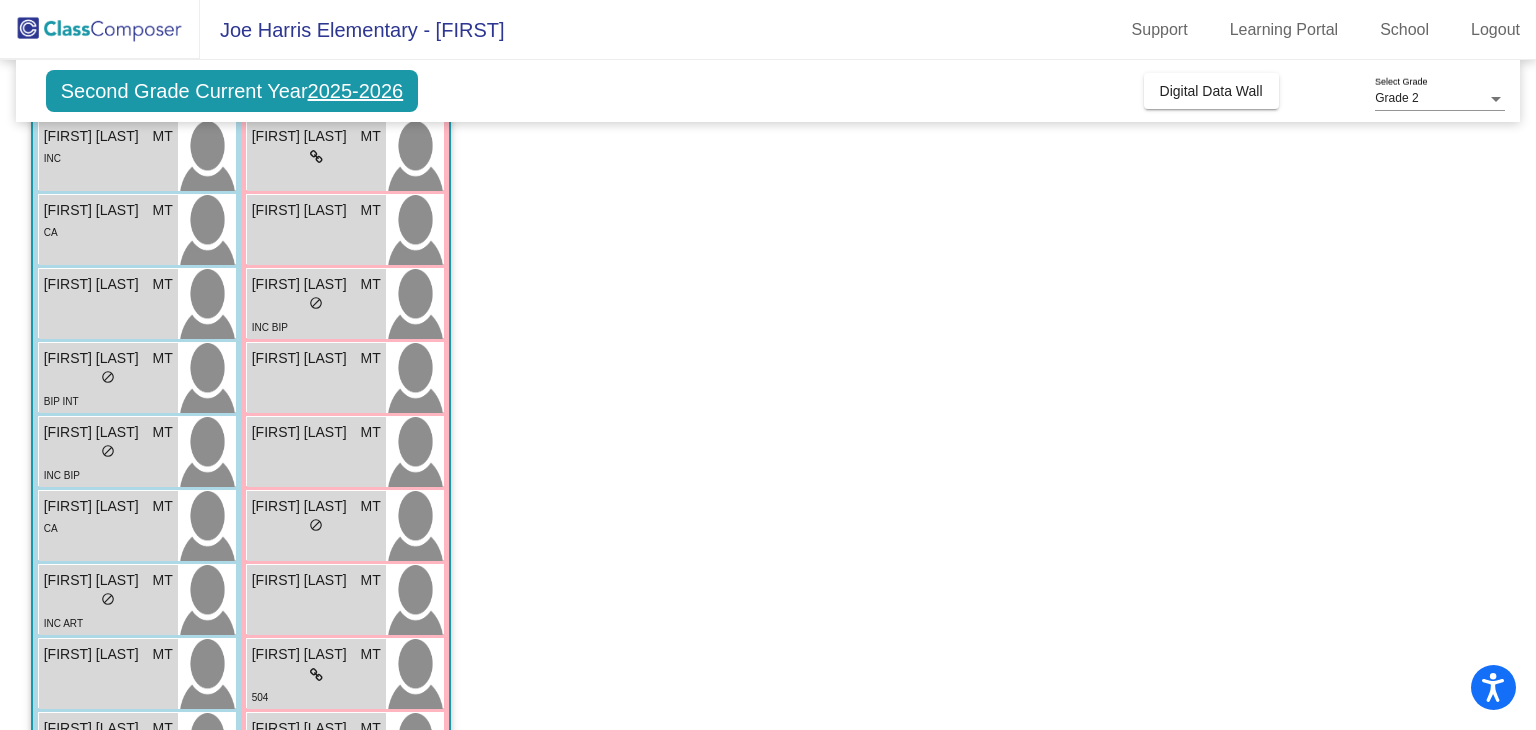 scroll, scrollTop: 300, scrollLeft: 0, axis: vertical 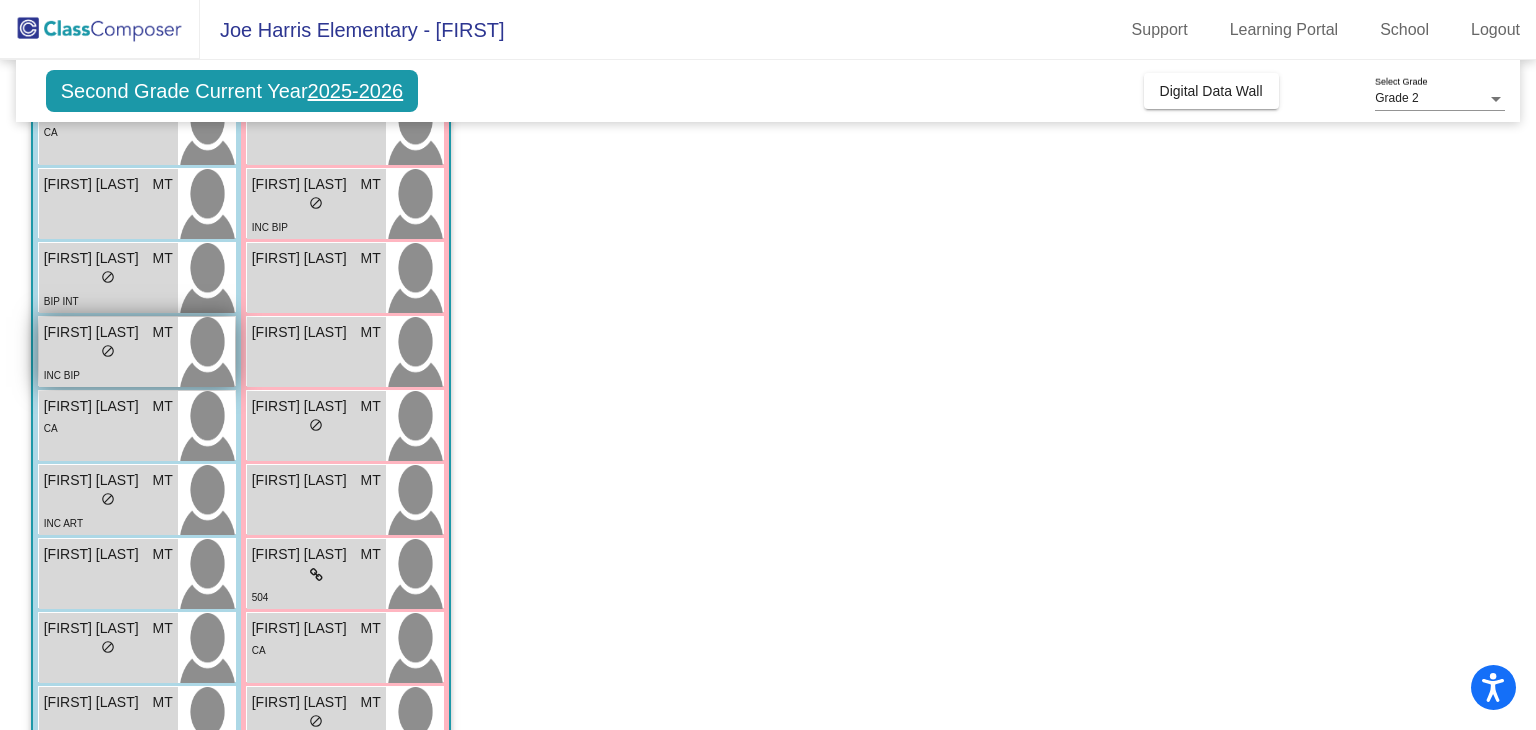 click on "lock do_not_disturb_alt" at bounding box center (108, 353) 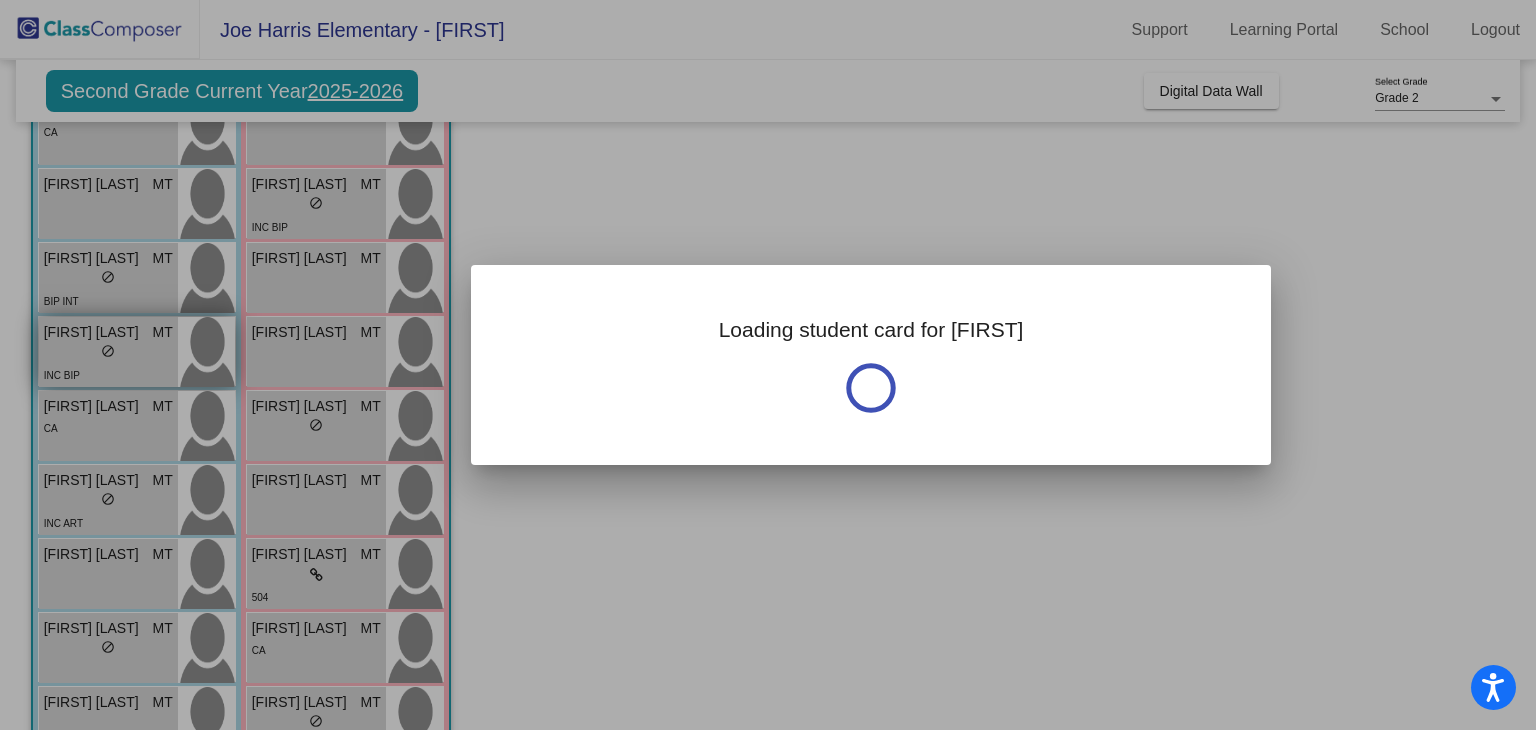 click at bounding box center [768, 365] 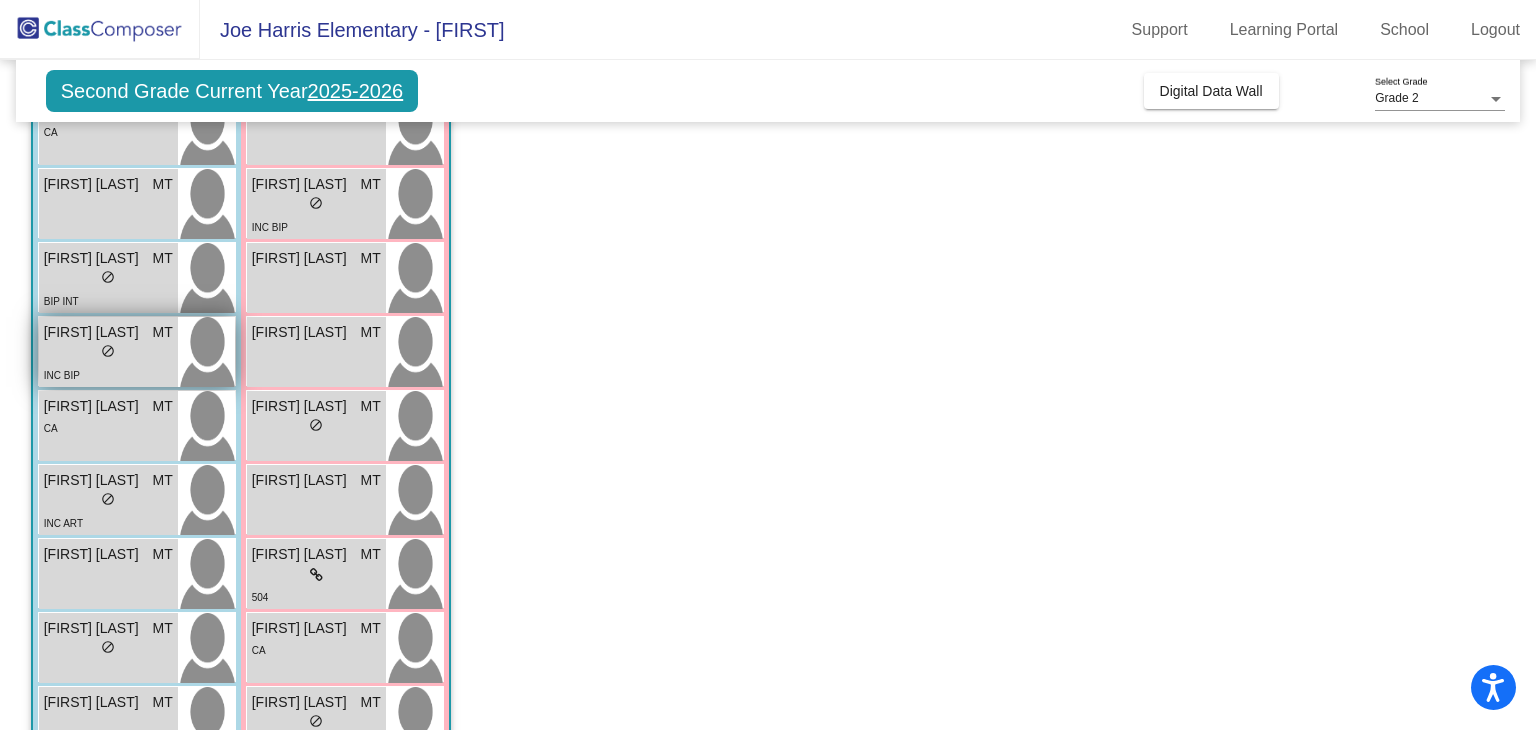 click on "lock do_not_disturb_alt" at bounding box center [108, 353] 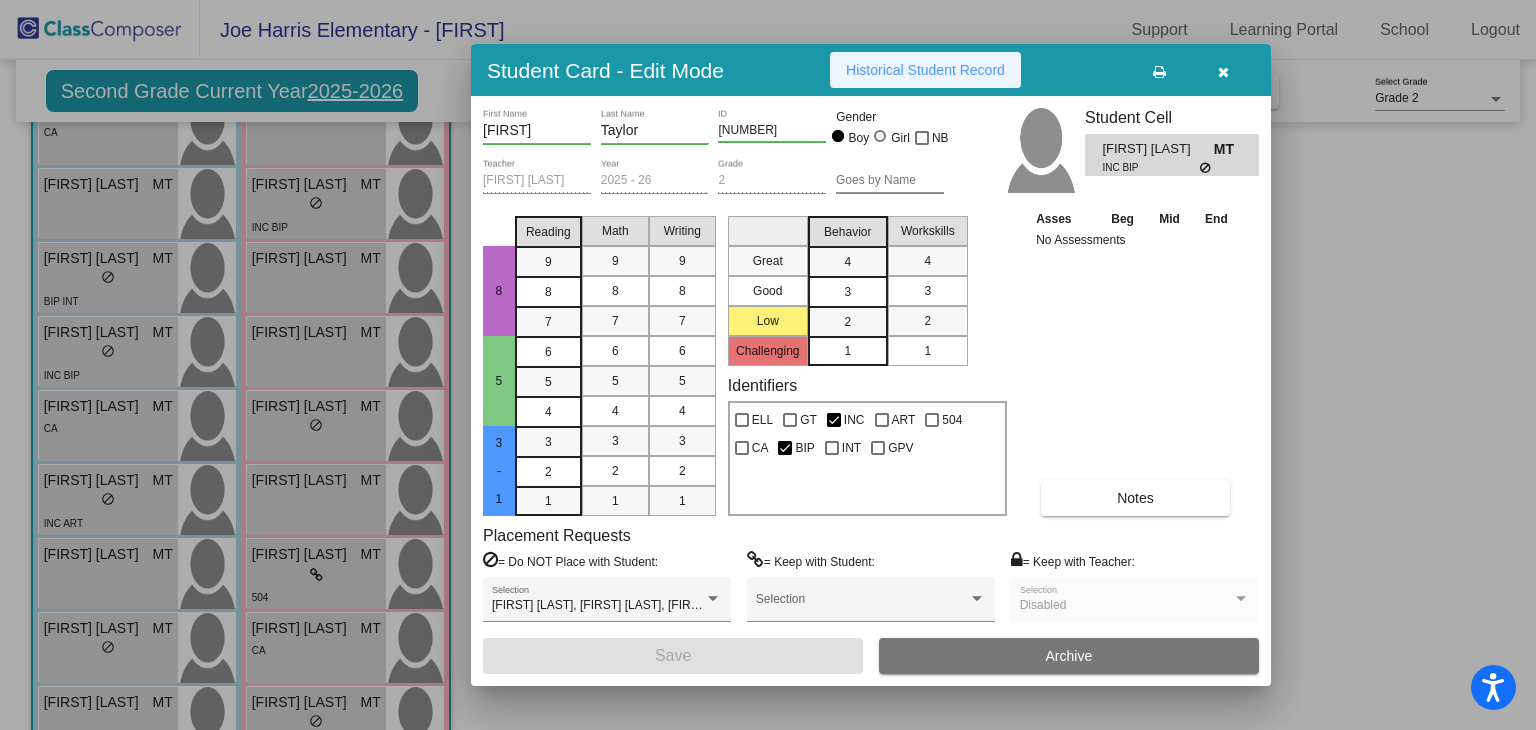 click on "Historical Student Record" at bounding box center (925, 70) 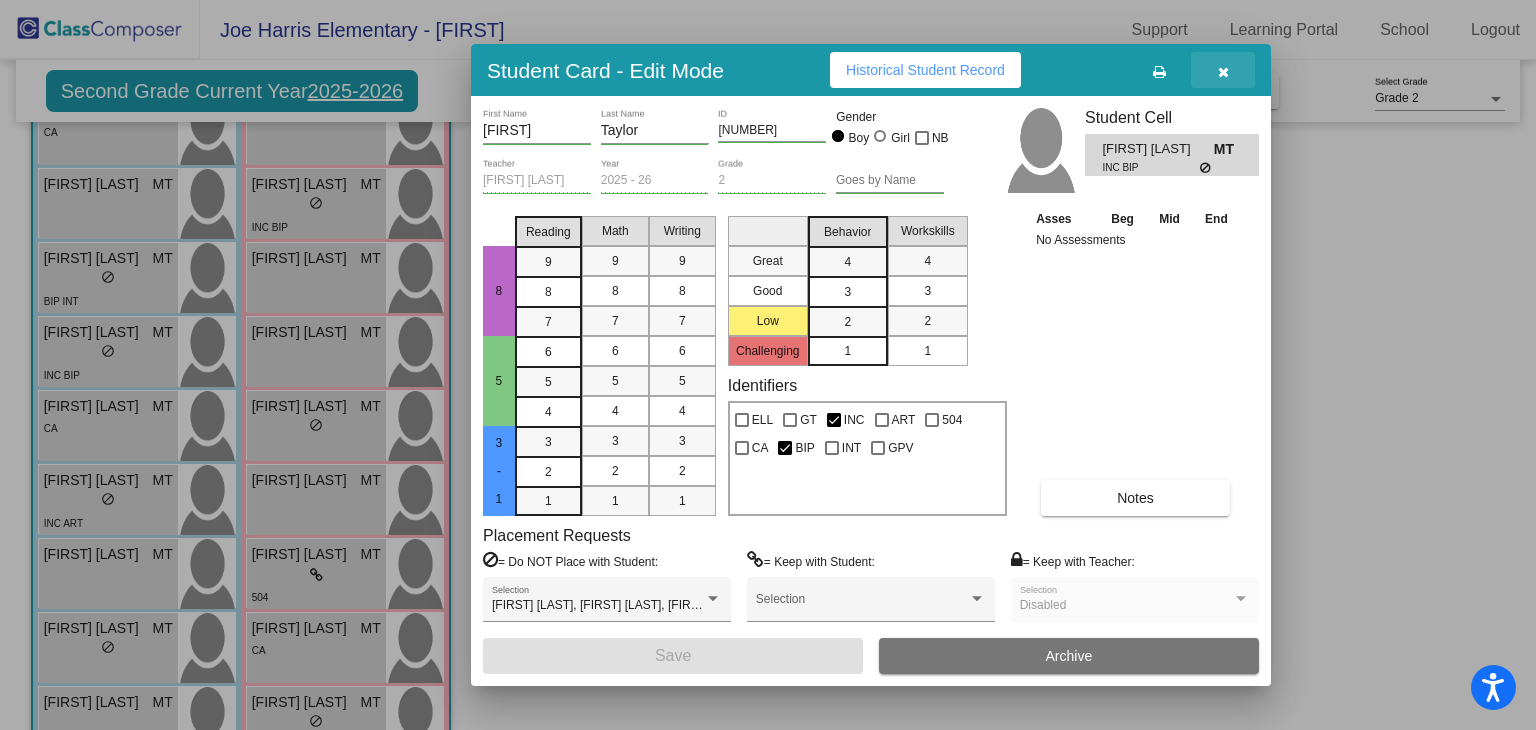 click at bounding box center [1223, 70] 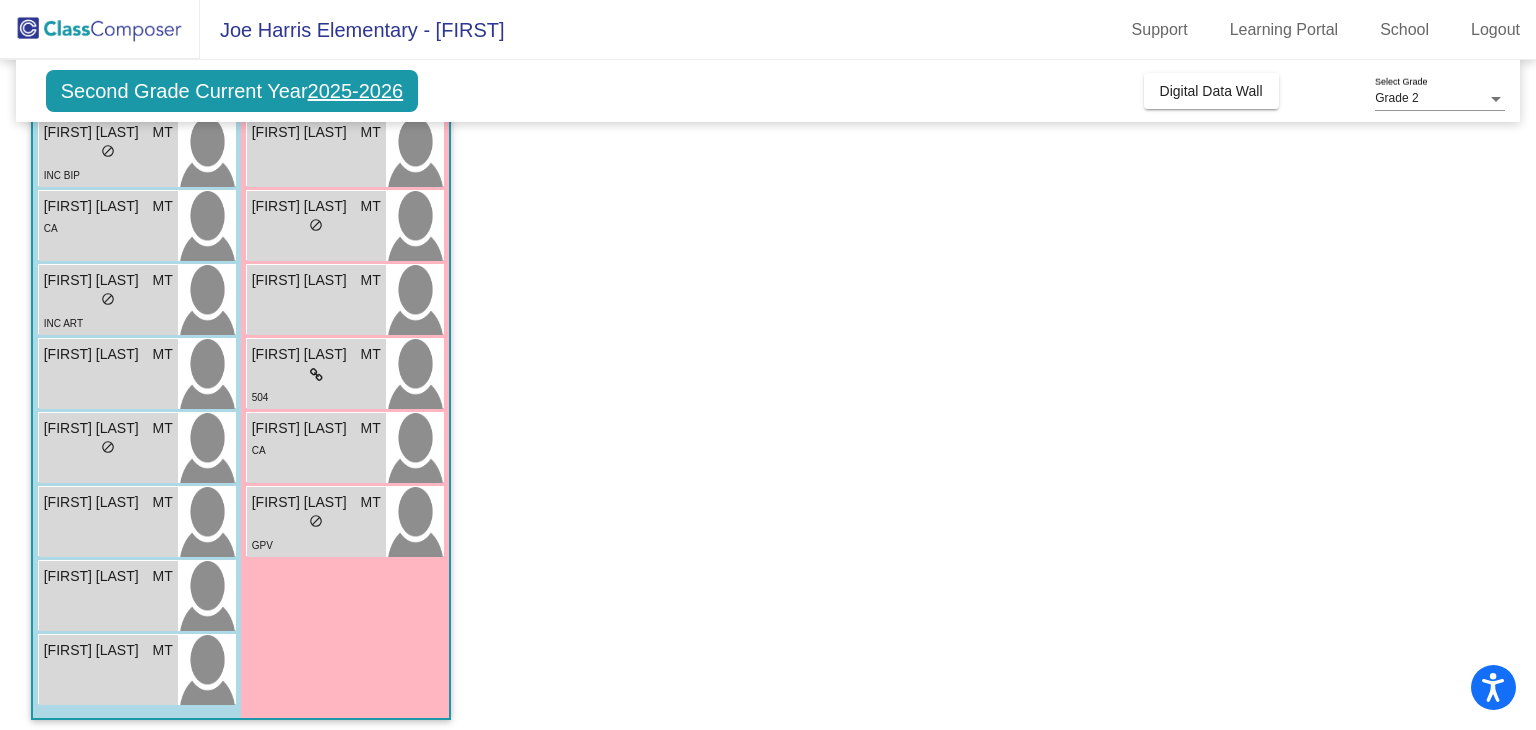 scroll, scrollTop: 400, scrollLeft: 0, axis: vertical 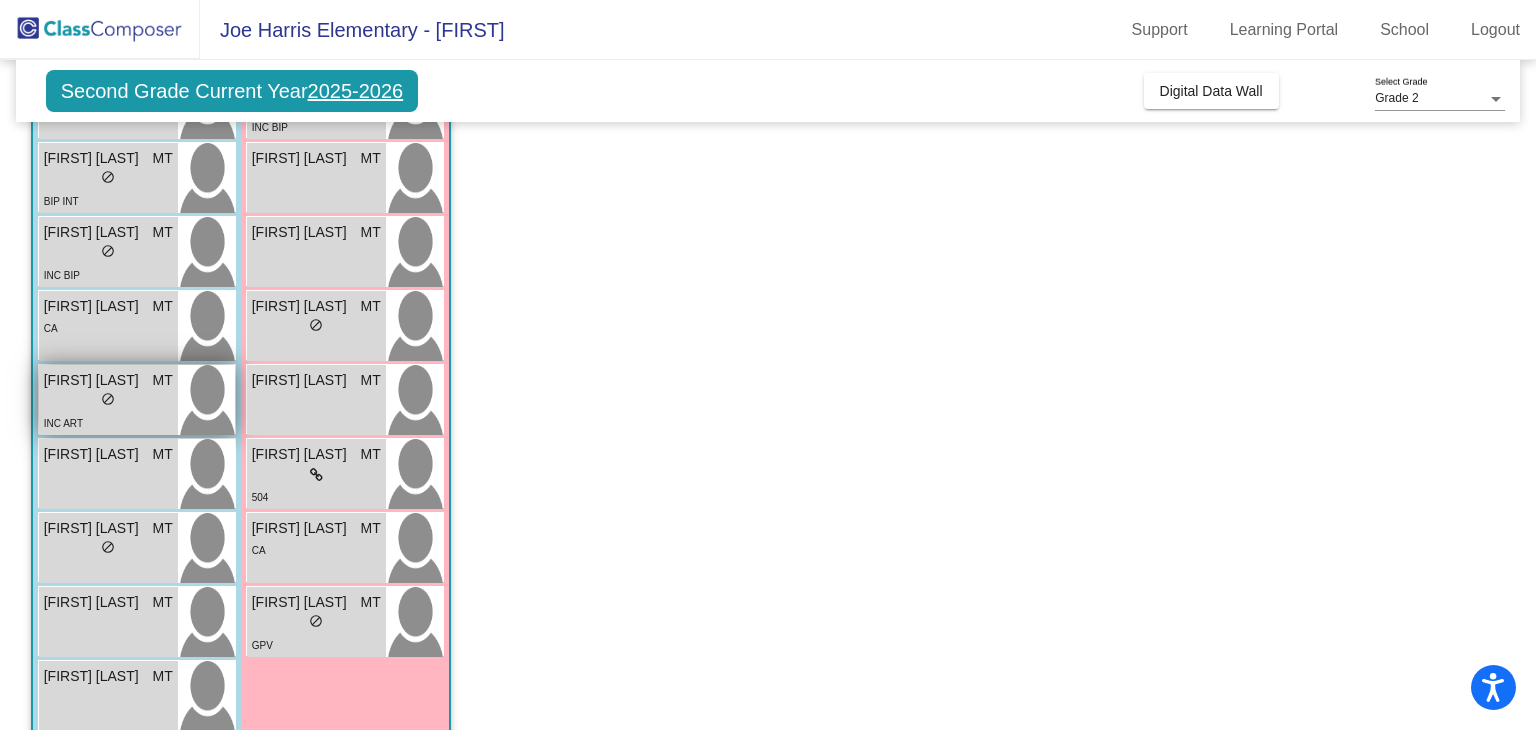 click on "lock do_not_disturb_alt" at bounding box center (108, 401) 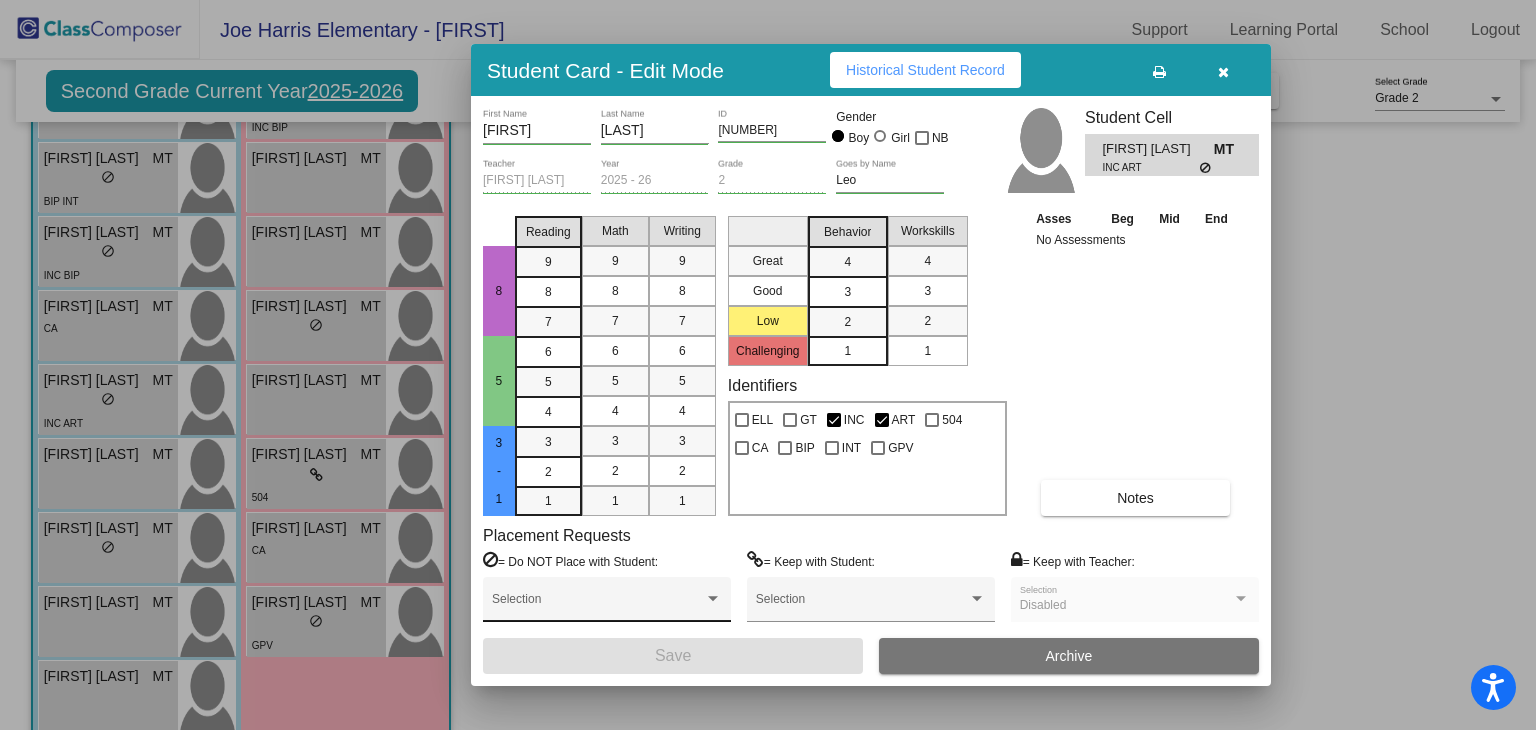 click on "Selection" at bounding box center [607, 604] 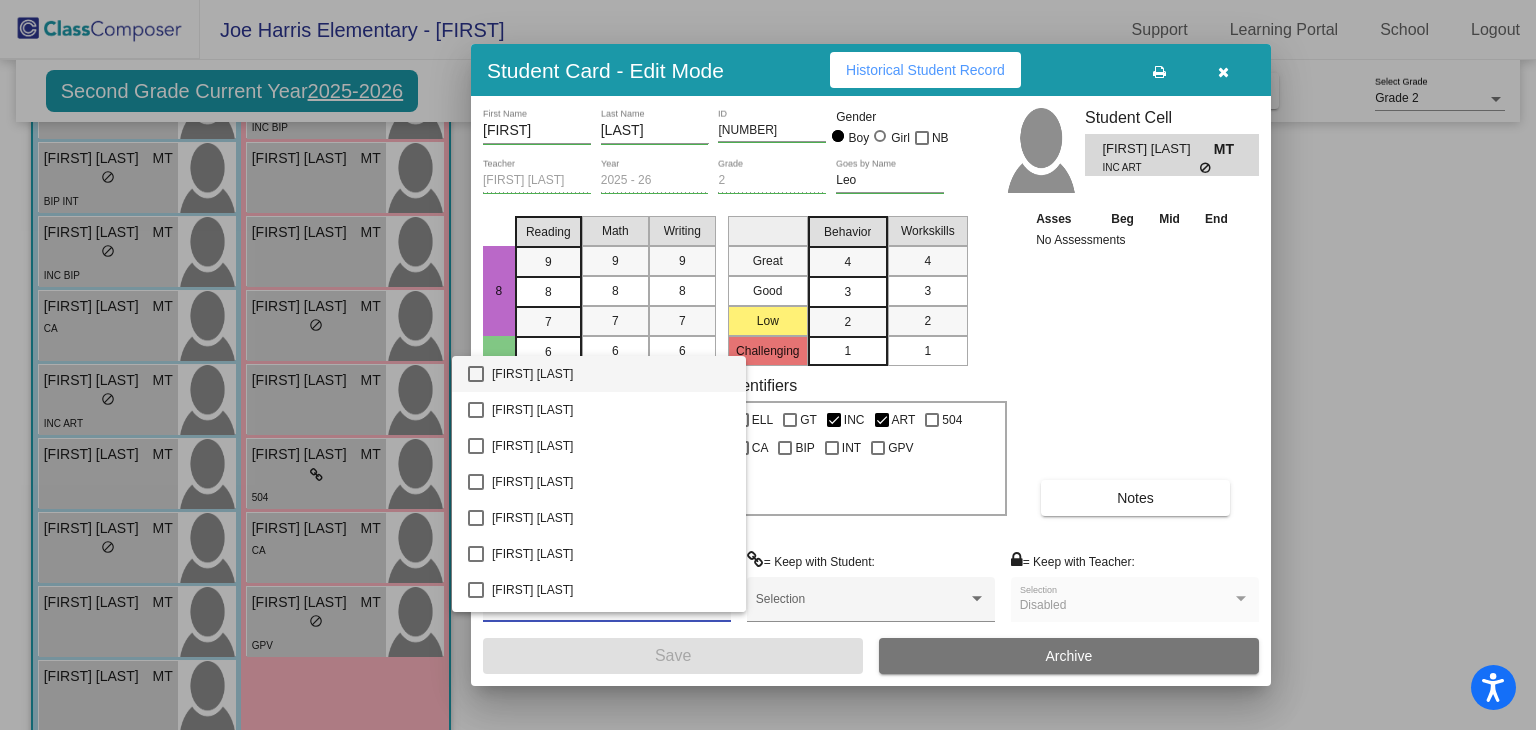 click at bounding box center [768, 365] 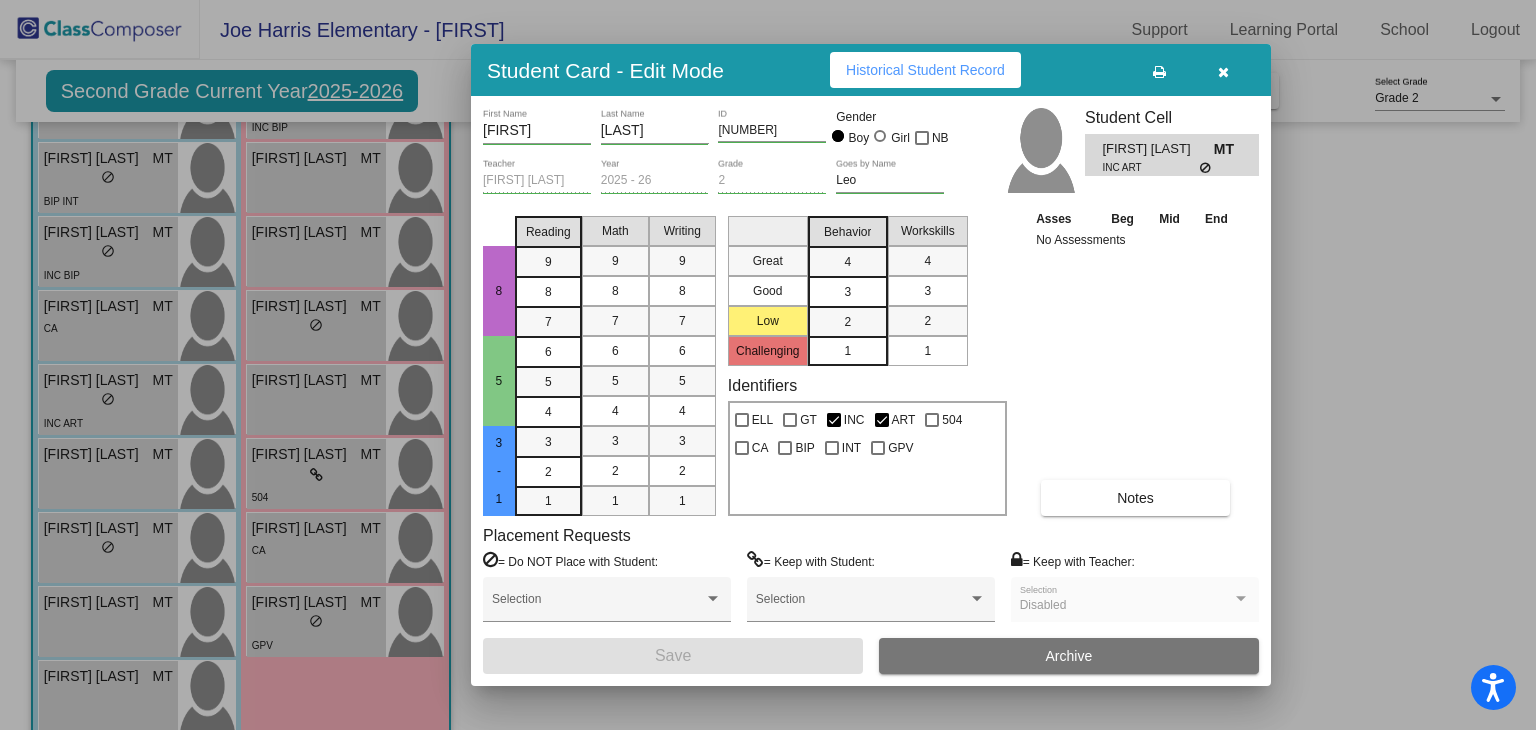 click at bounding box center [1223, 70] 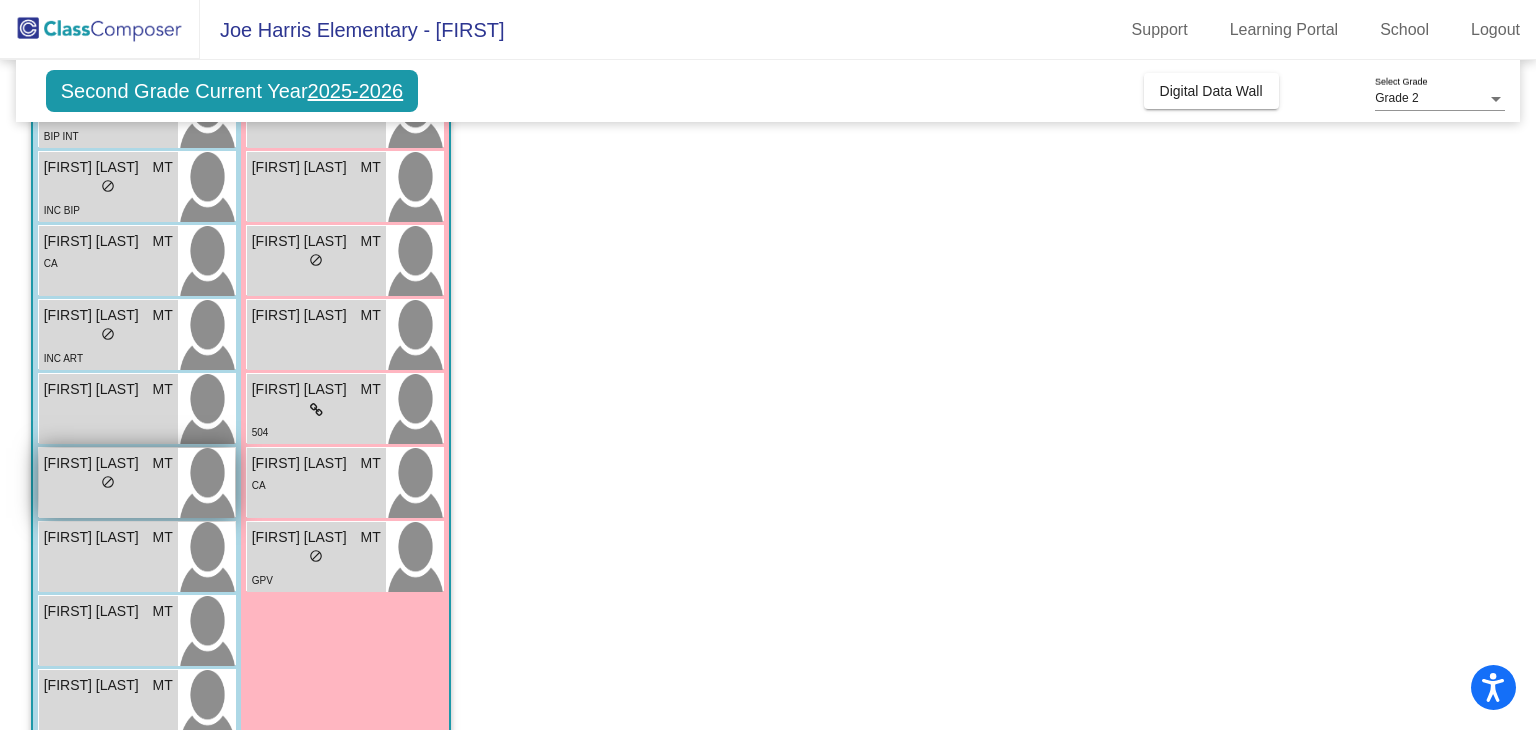 scroll, scrollTop: 500, scrollLeft: 0, axis: vertical 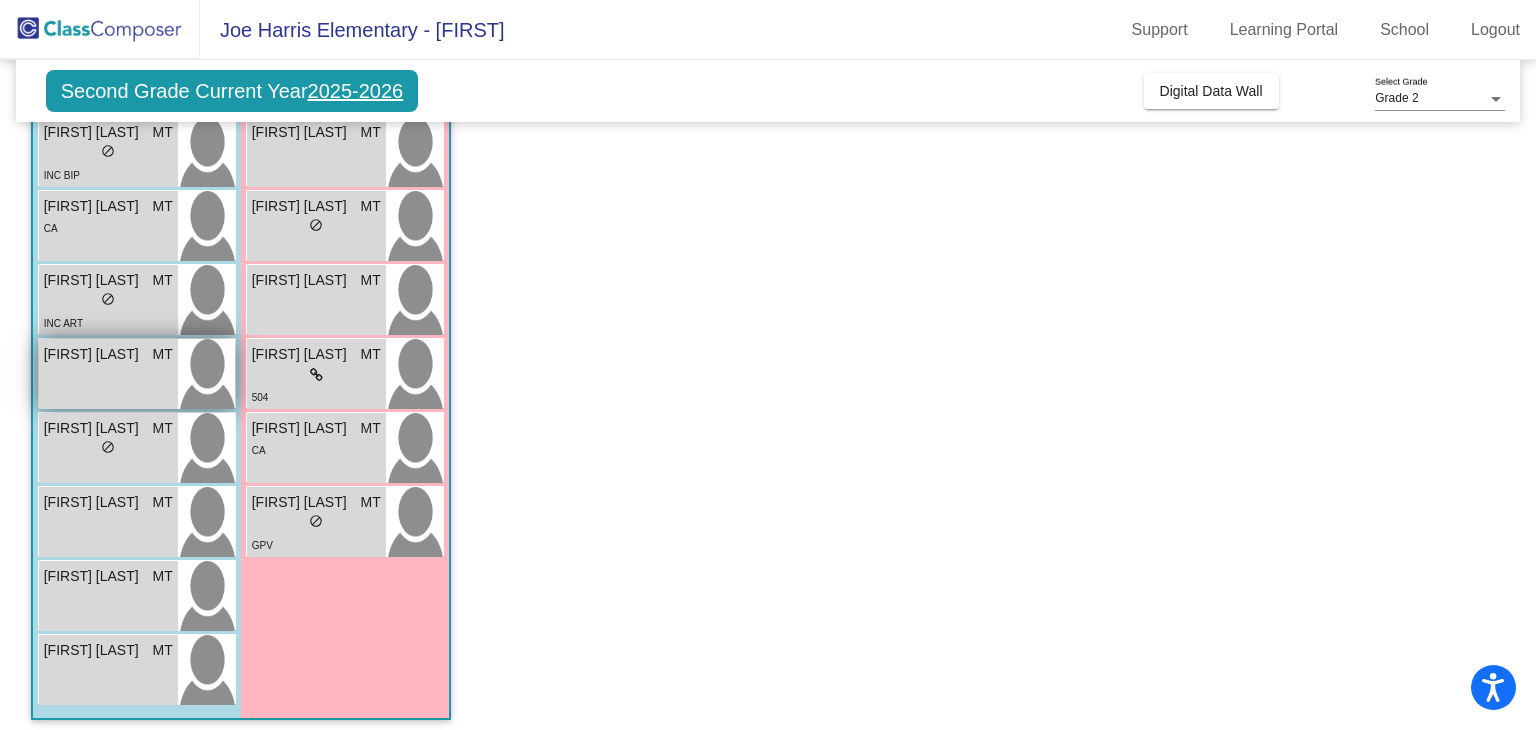 click on "[FIRST] [LAST] MT lock do_not_disturb_alt" at bounding box center (108, 374) 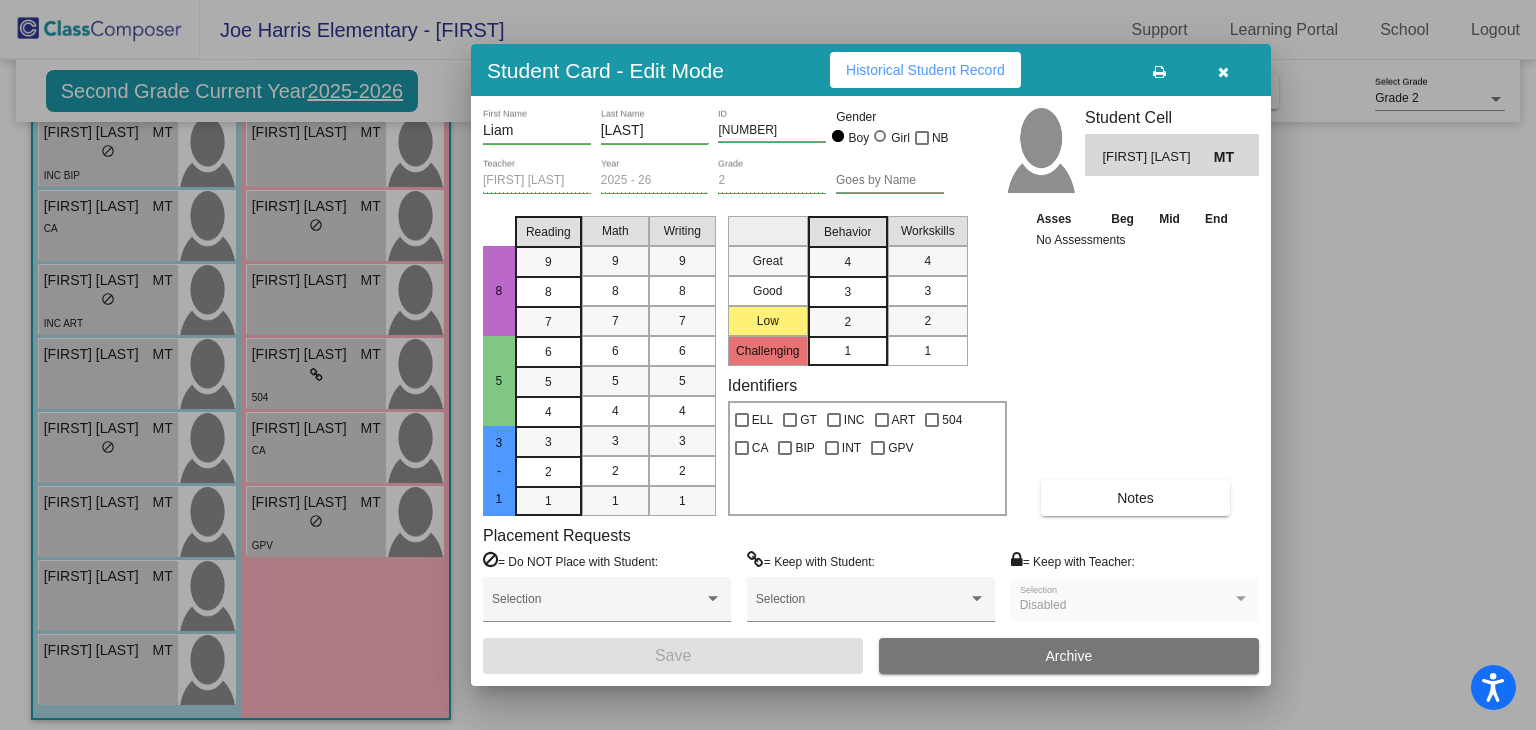 click at bounding box center [768, 365] 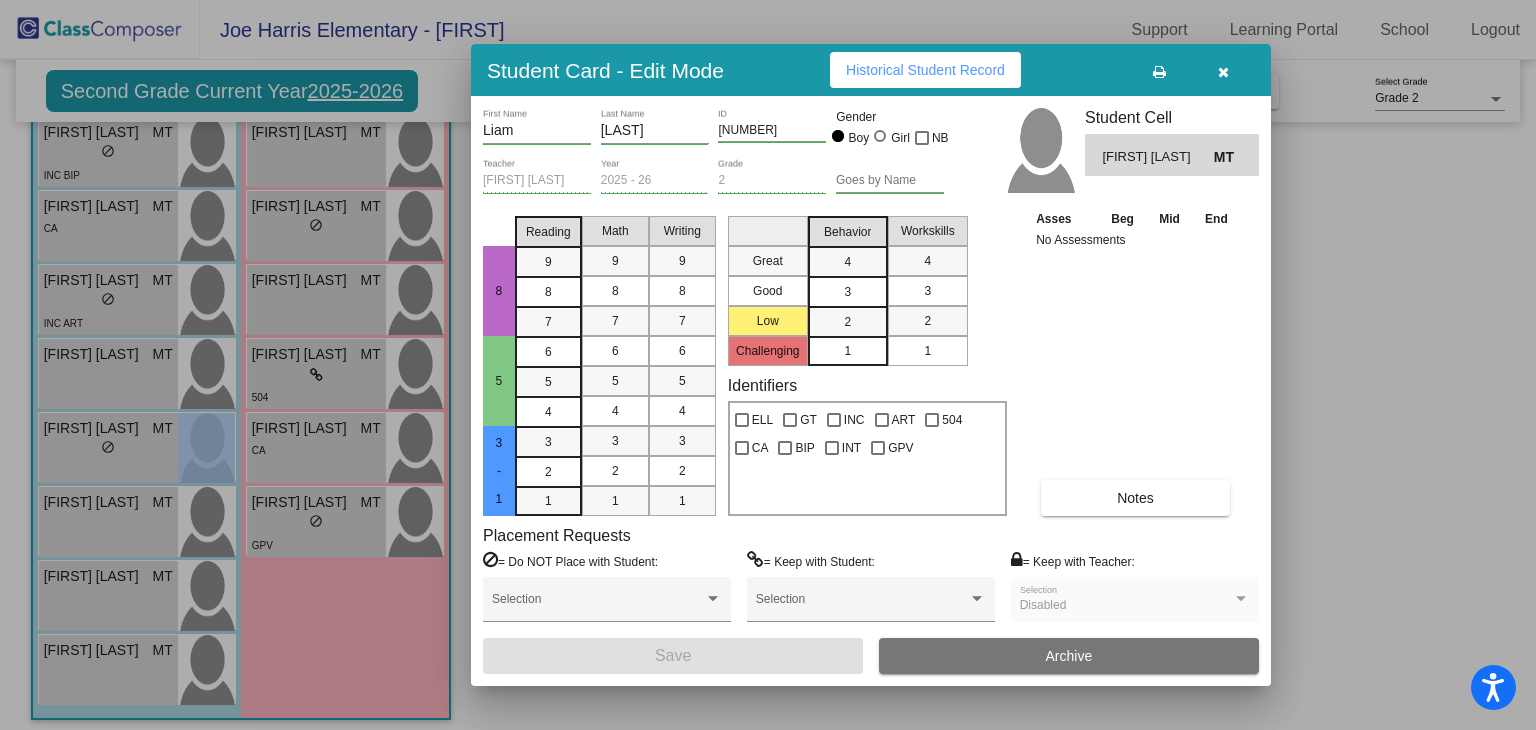 click on "lock do_not_disturb_alt" at bounding box center (108, 449) 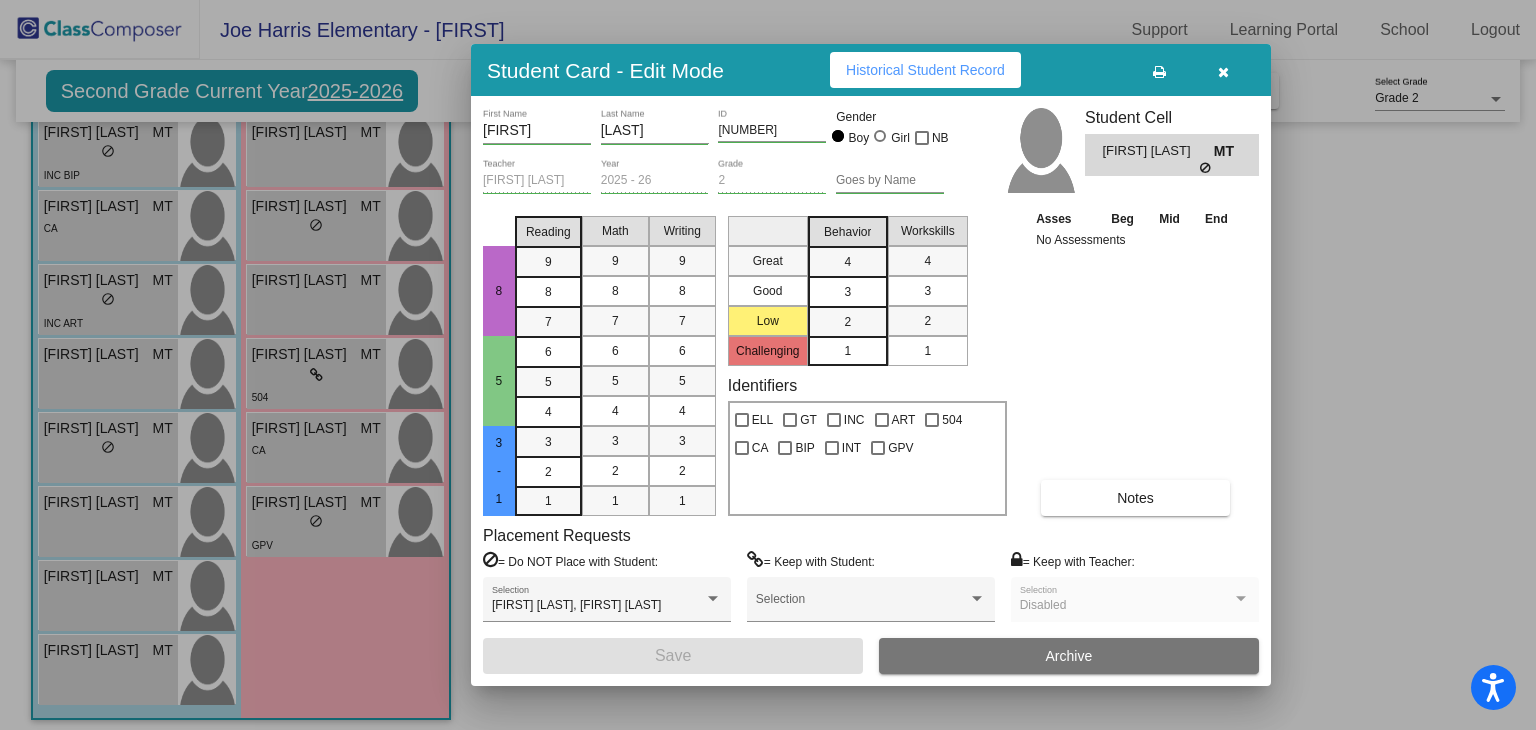 click at bounding box center [768, 365] 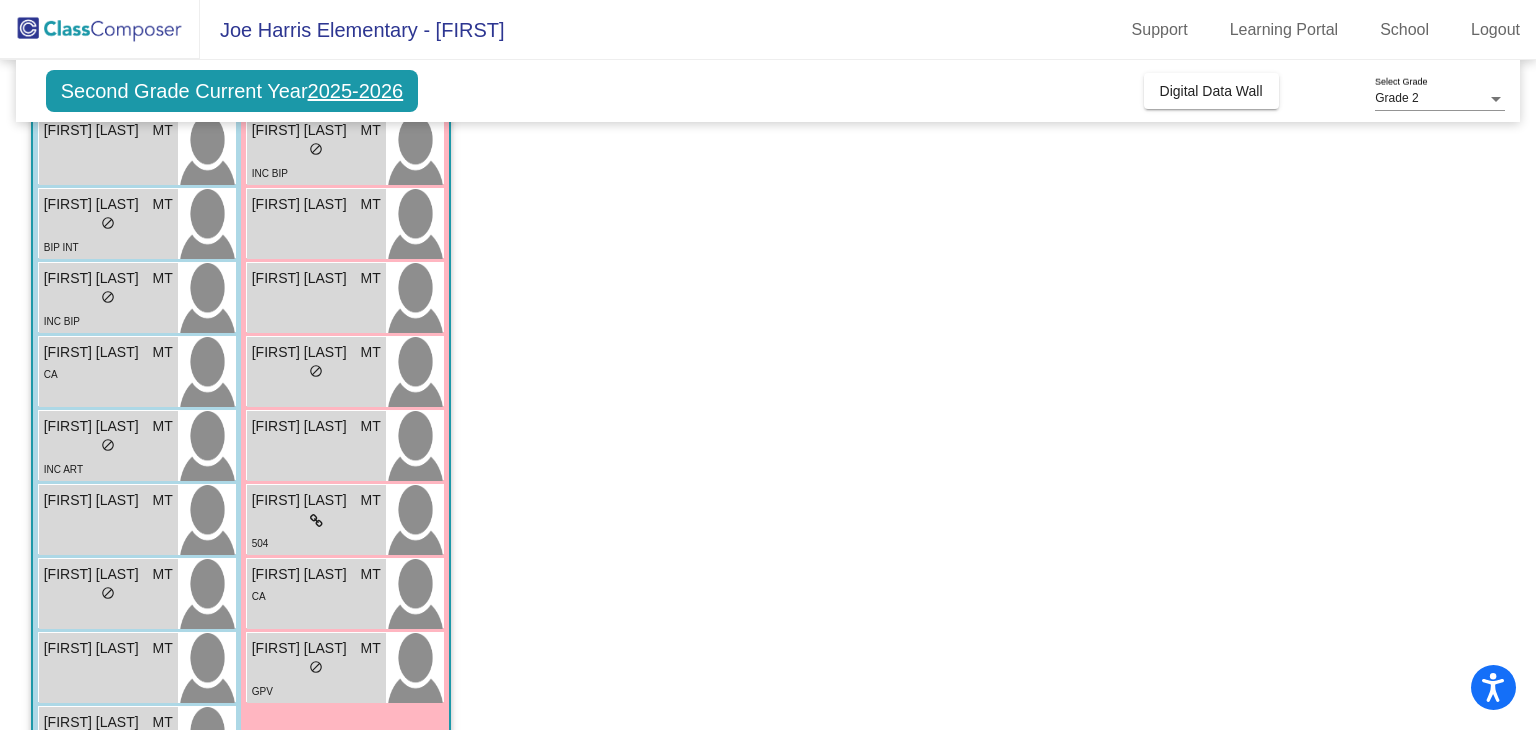 scroll, scrollTop: 409, scrollLeft: 0, axis: vertical 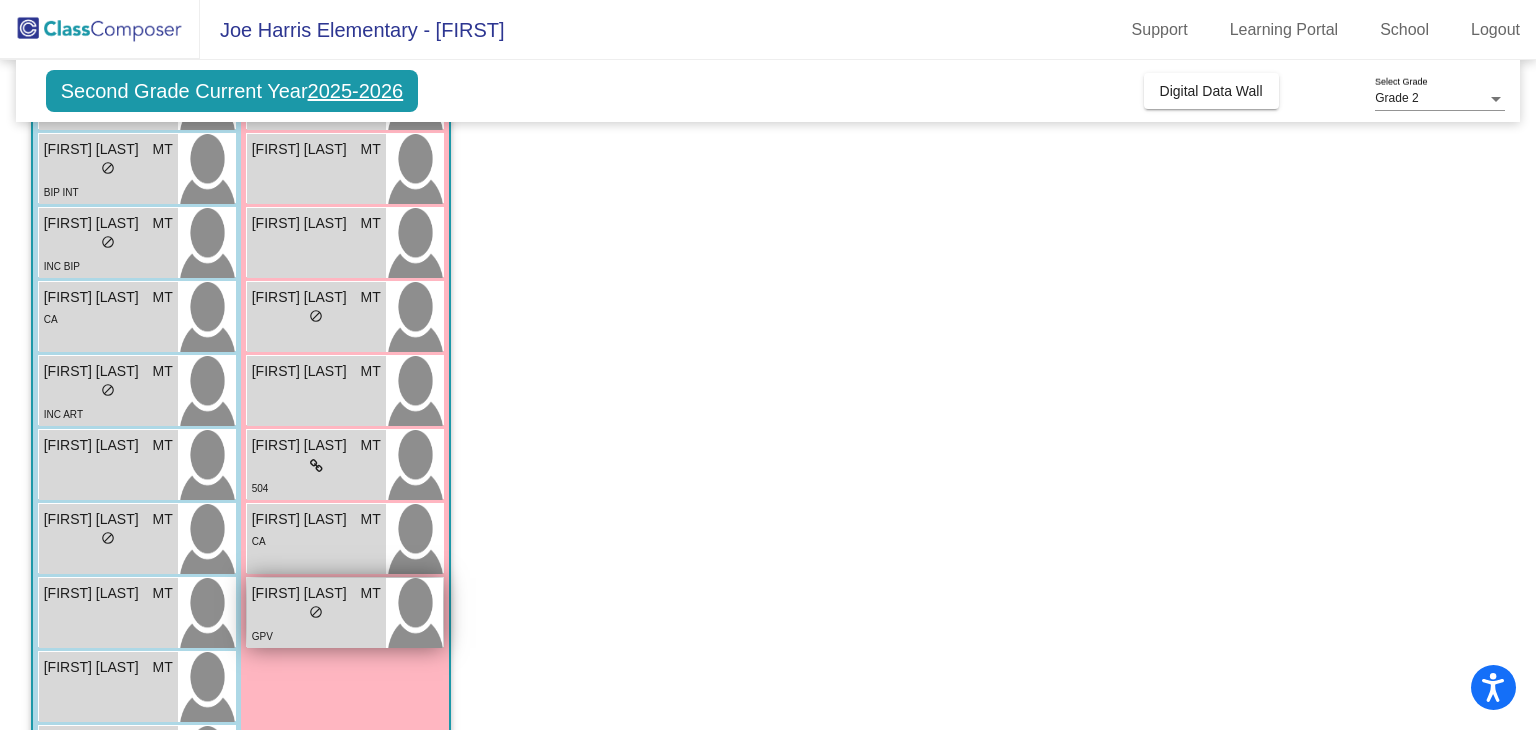 click on "[FIRST] [LAST]" at bounding box center (302, 593) 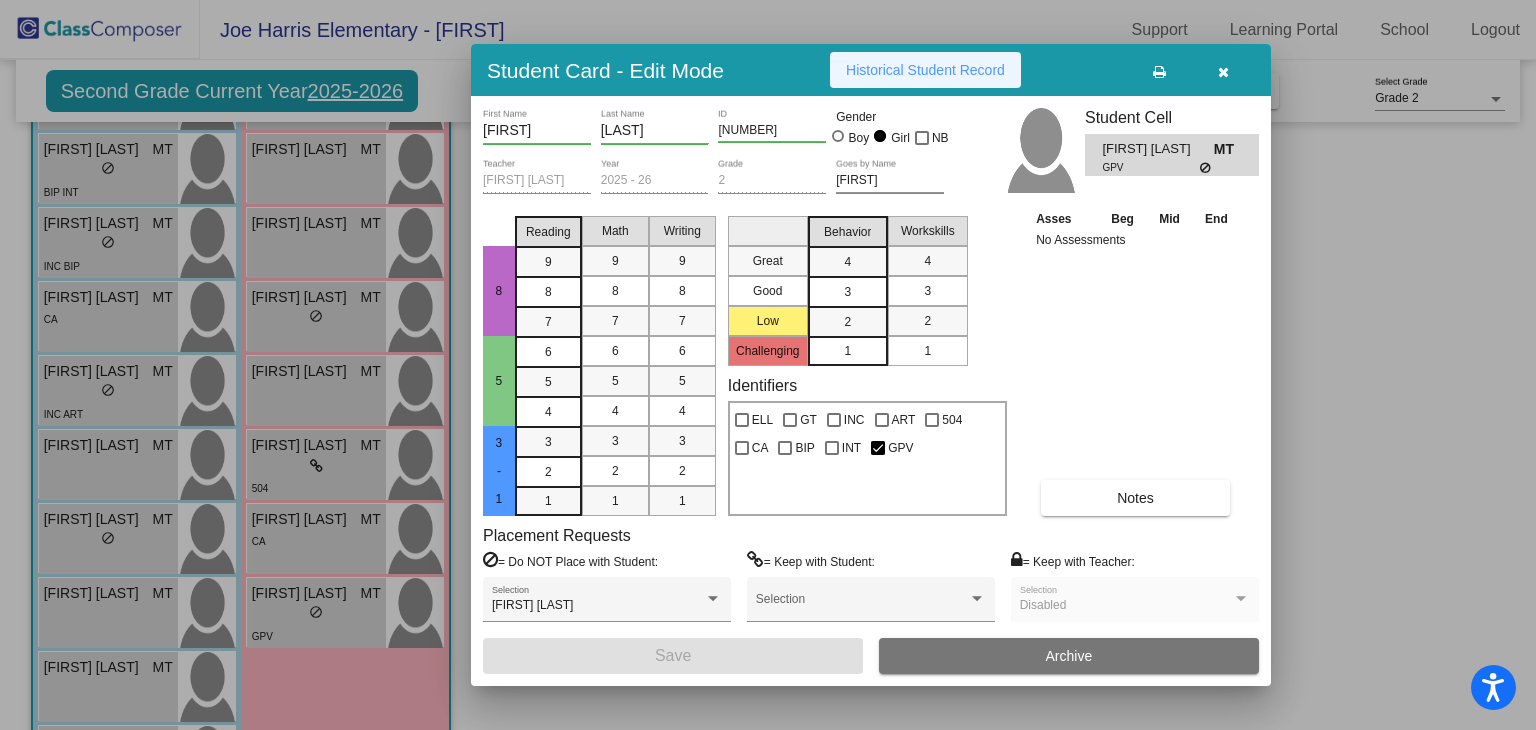 click on "Historical Student Record" at bounding box center (925, 70) 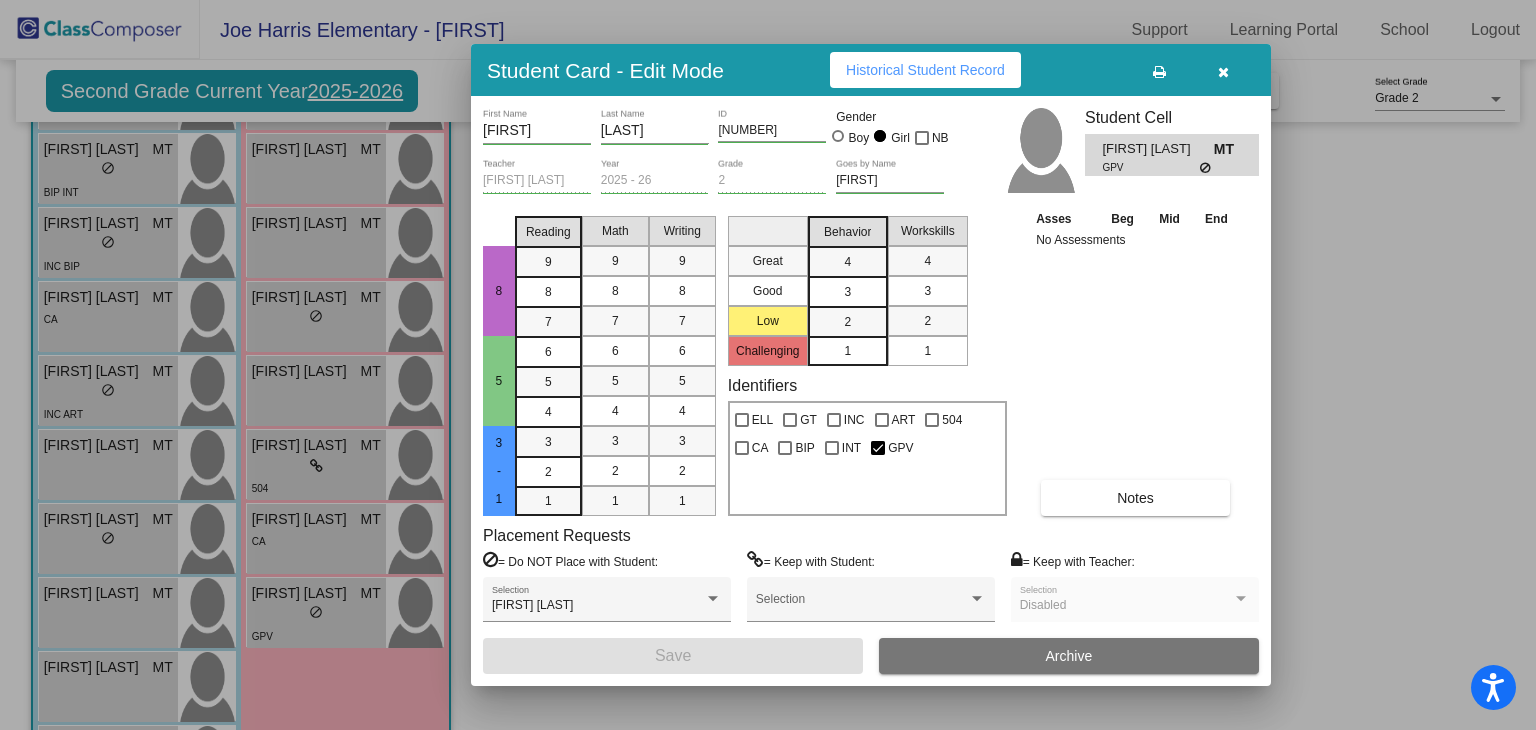click at bounding box center (768, 365) 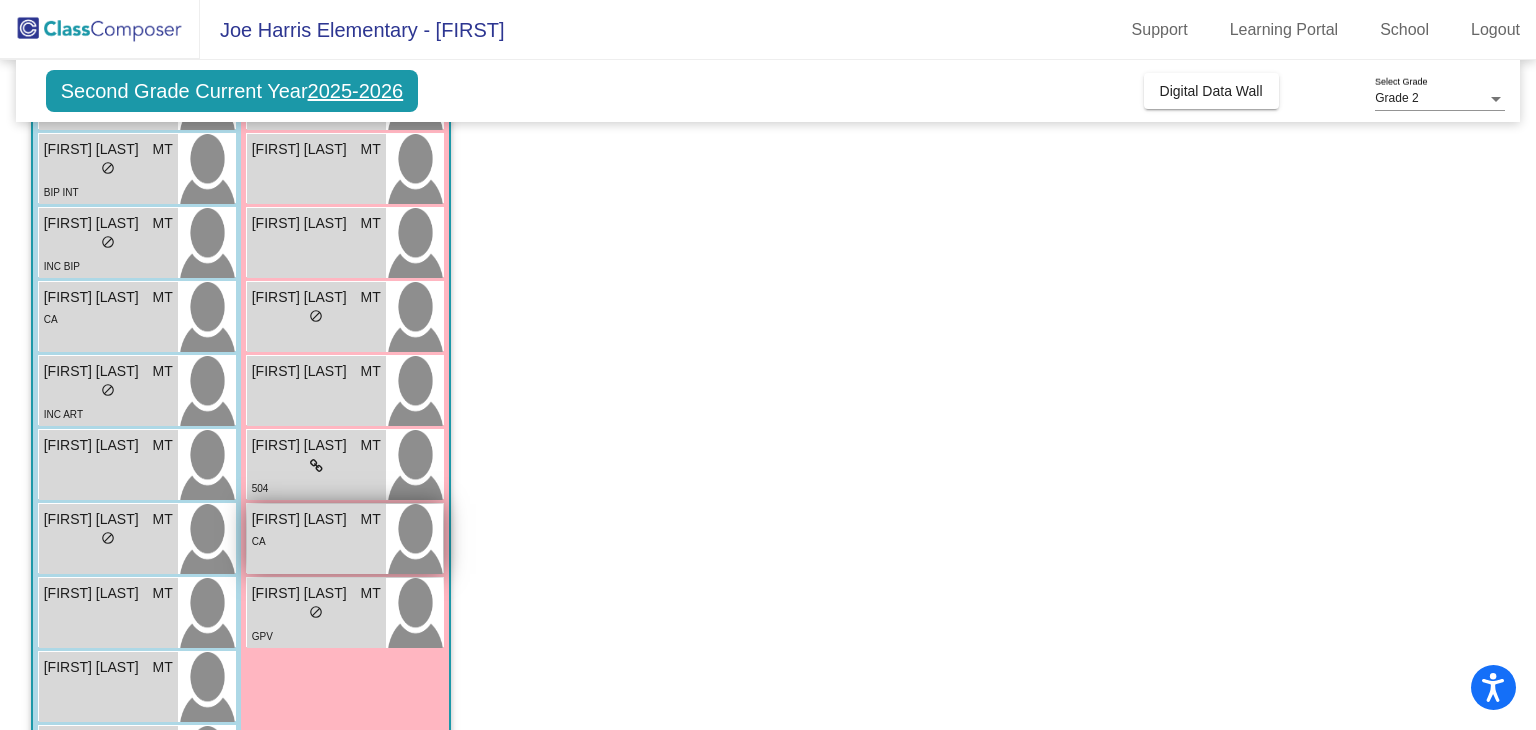 click on "CA" at bounding box center [316, 540] 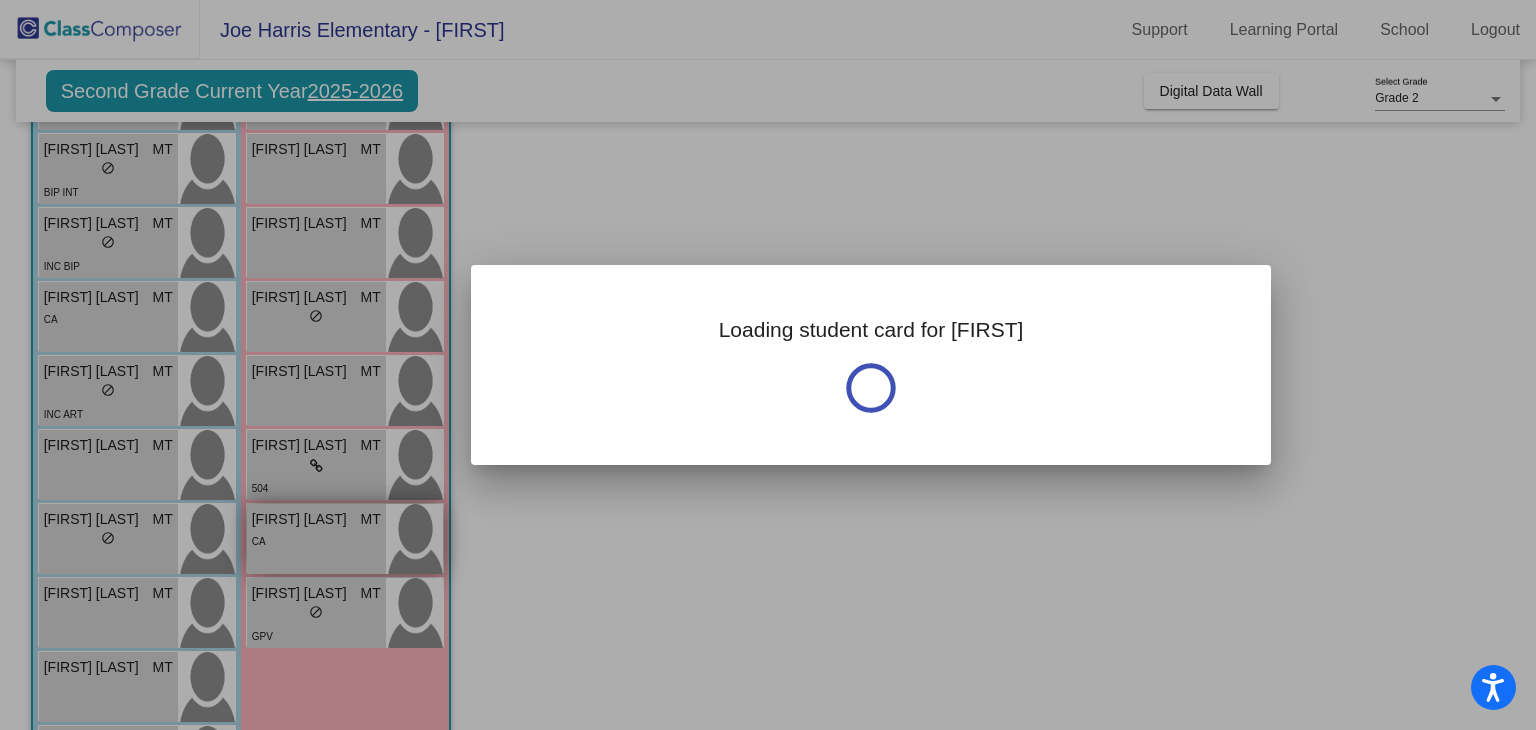 click at bounding box center (768, 365) 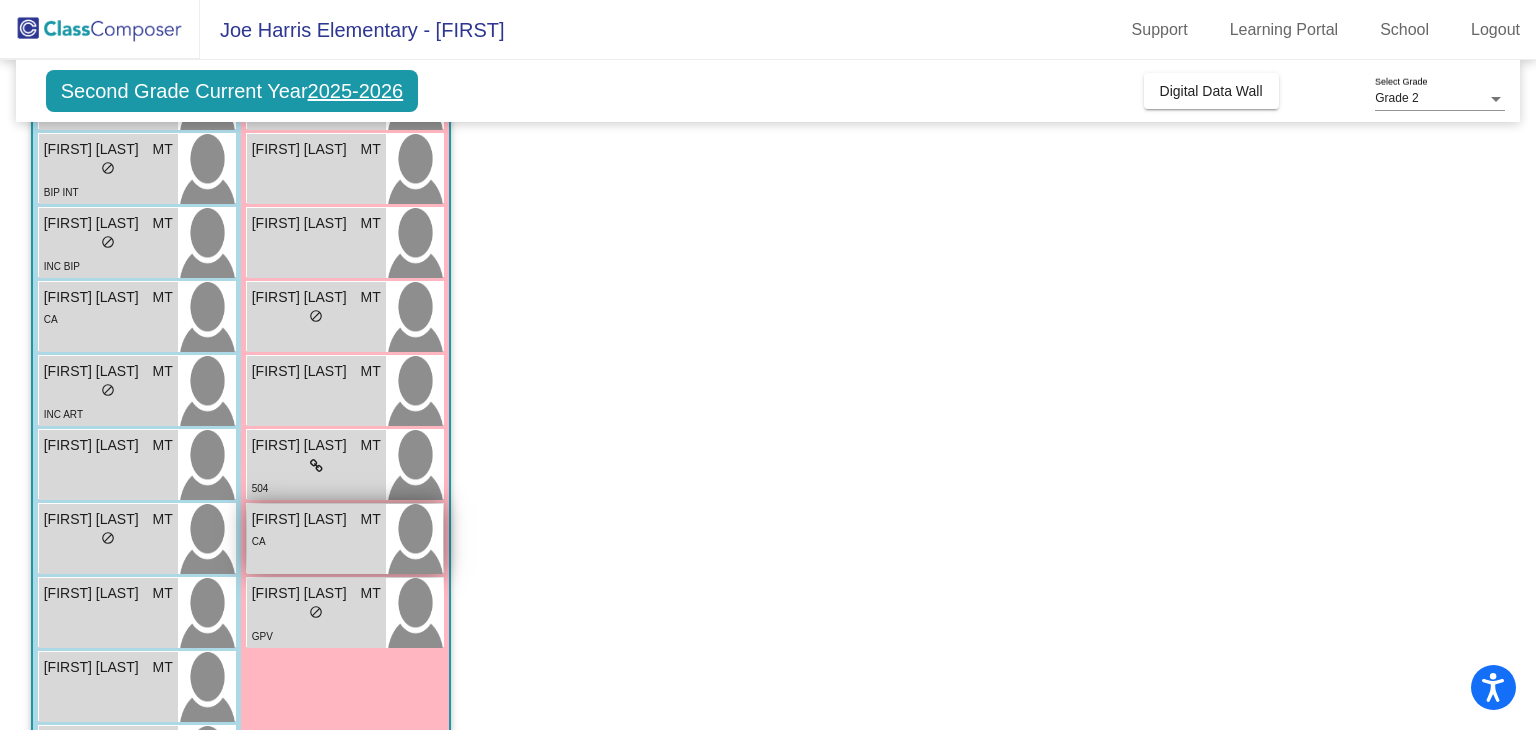 click on "CA" at bounding box center (316, 540) 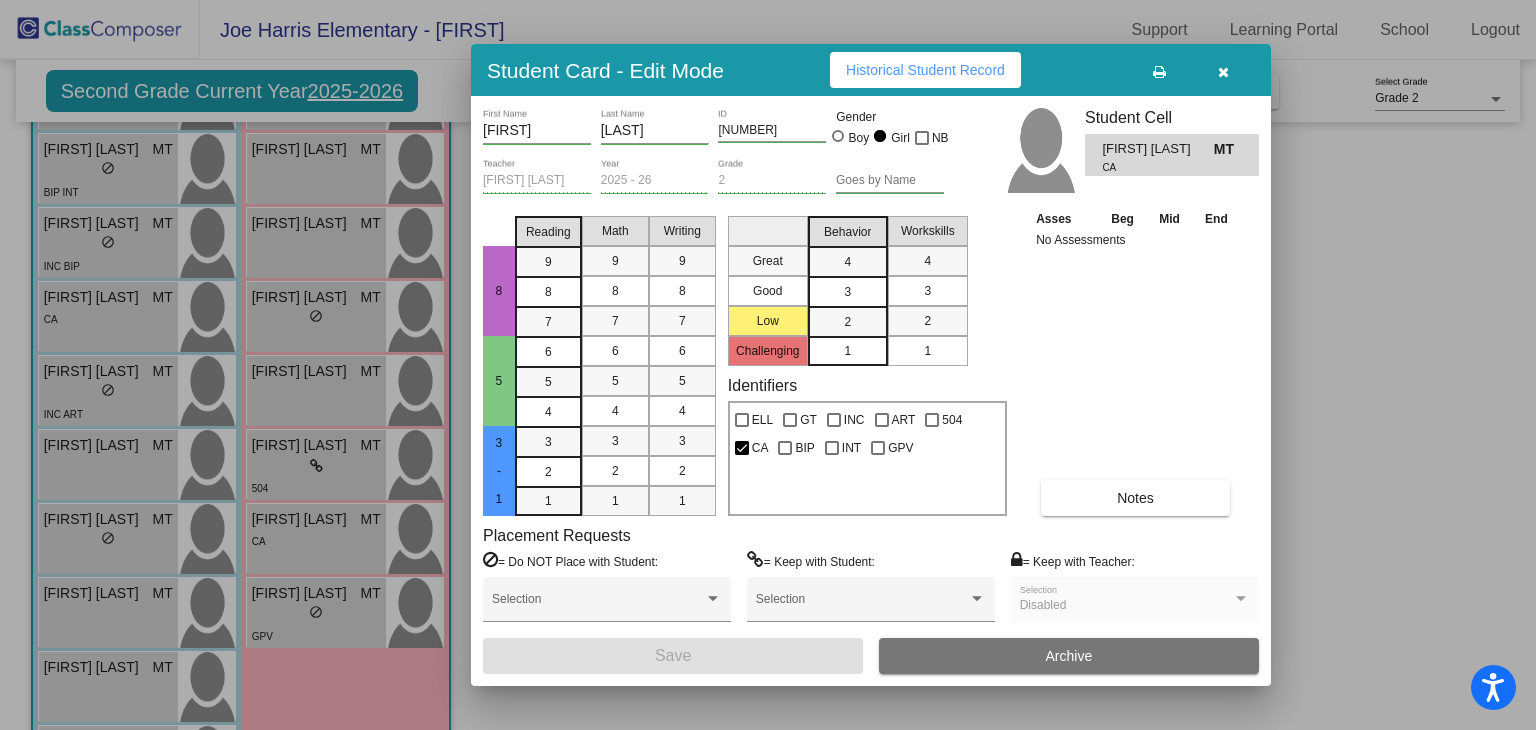 click at bounding box center [1223, 72] 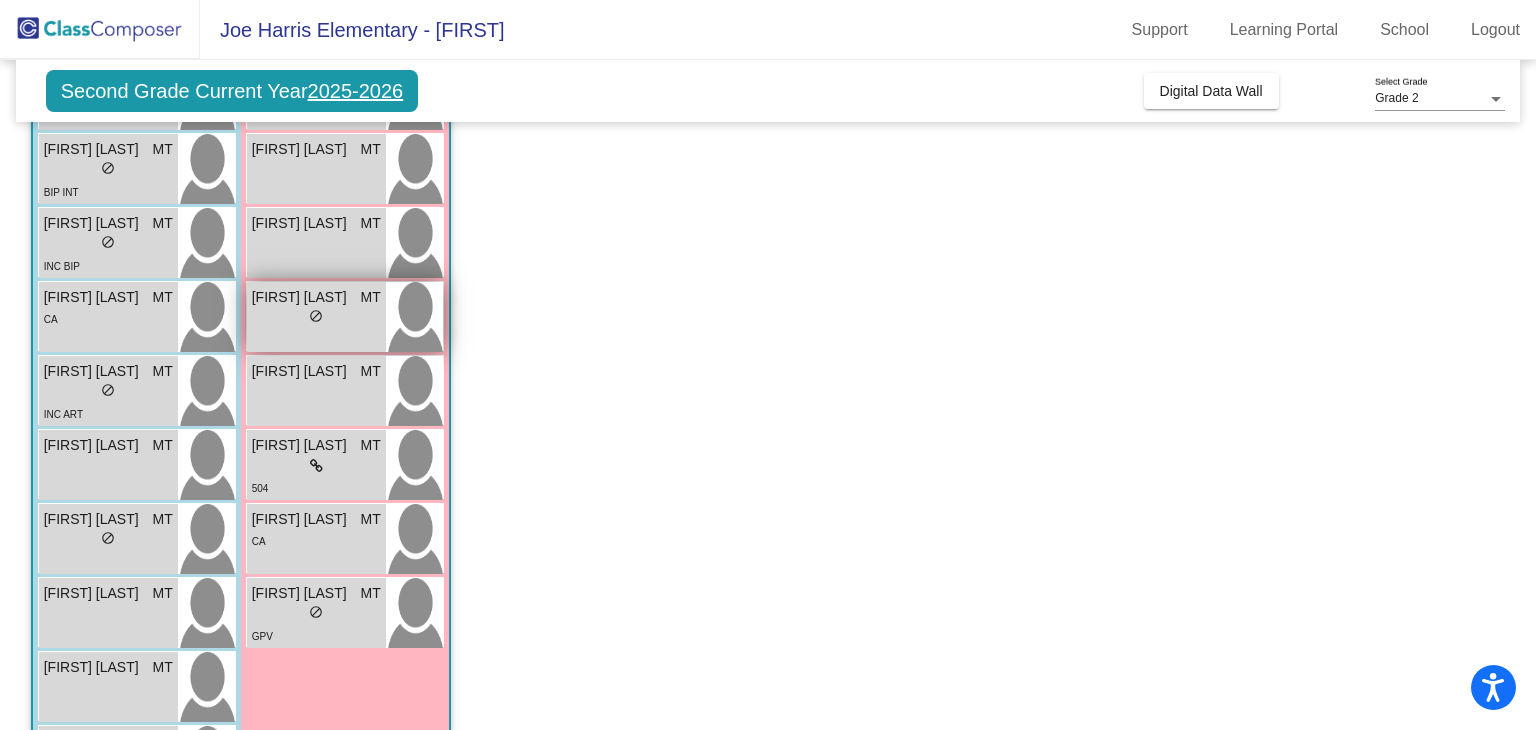 click on "lock do_not_disturb_alt" at bounding box center [316, 318] 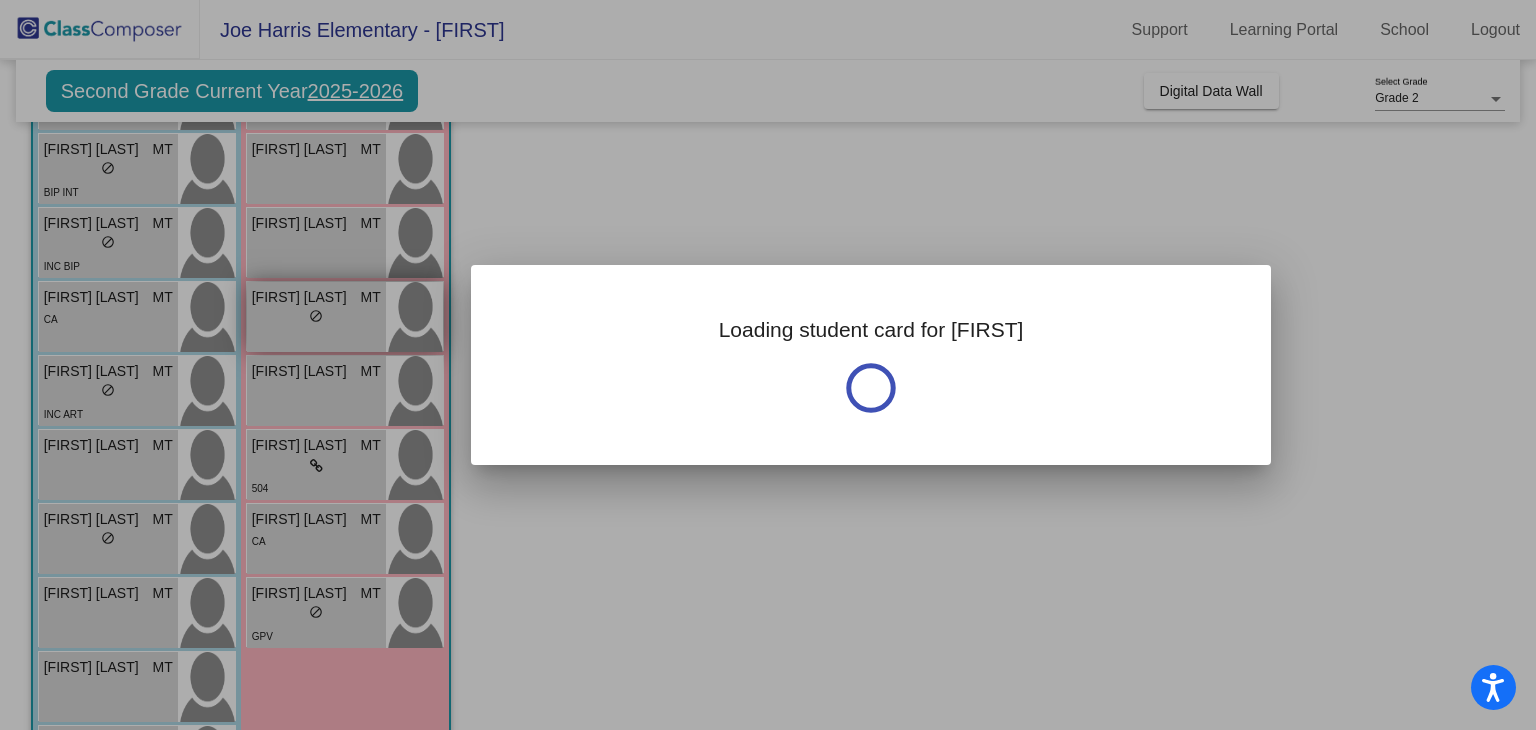 click at bounding box center (768, 365) 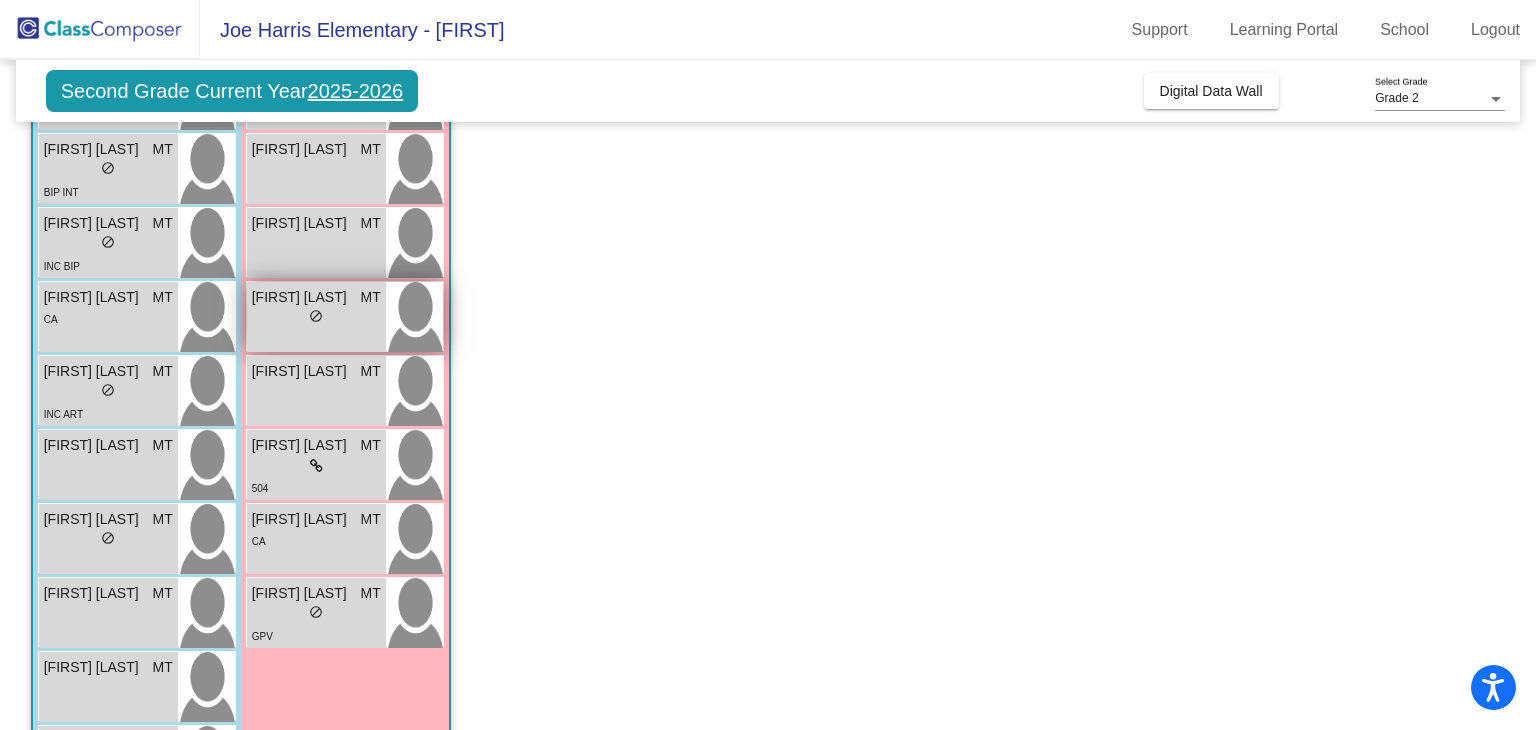 click on "lock do_not_disturb_alt" at bounding box center [316, 318] 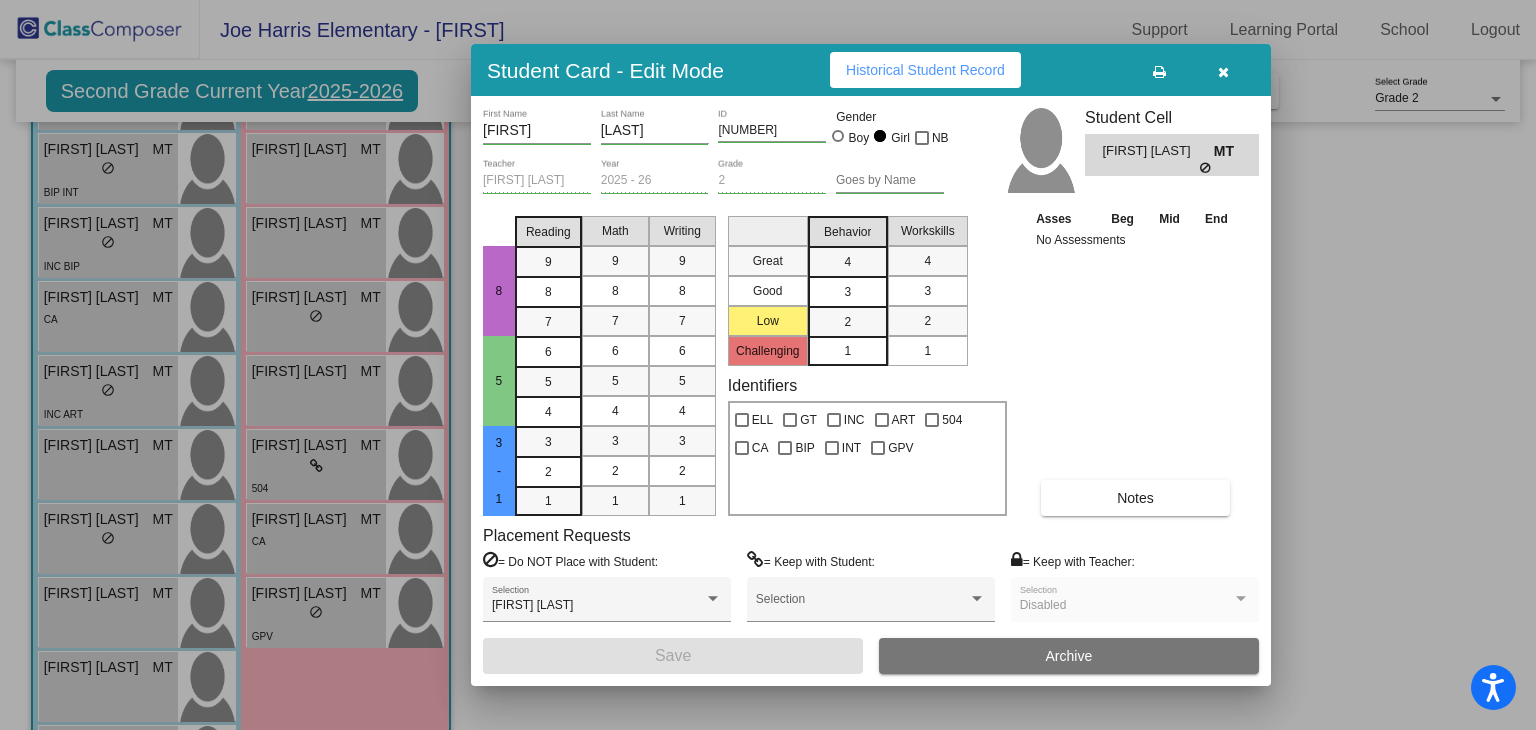 click at bounding box center (1223, 70) 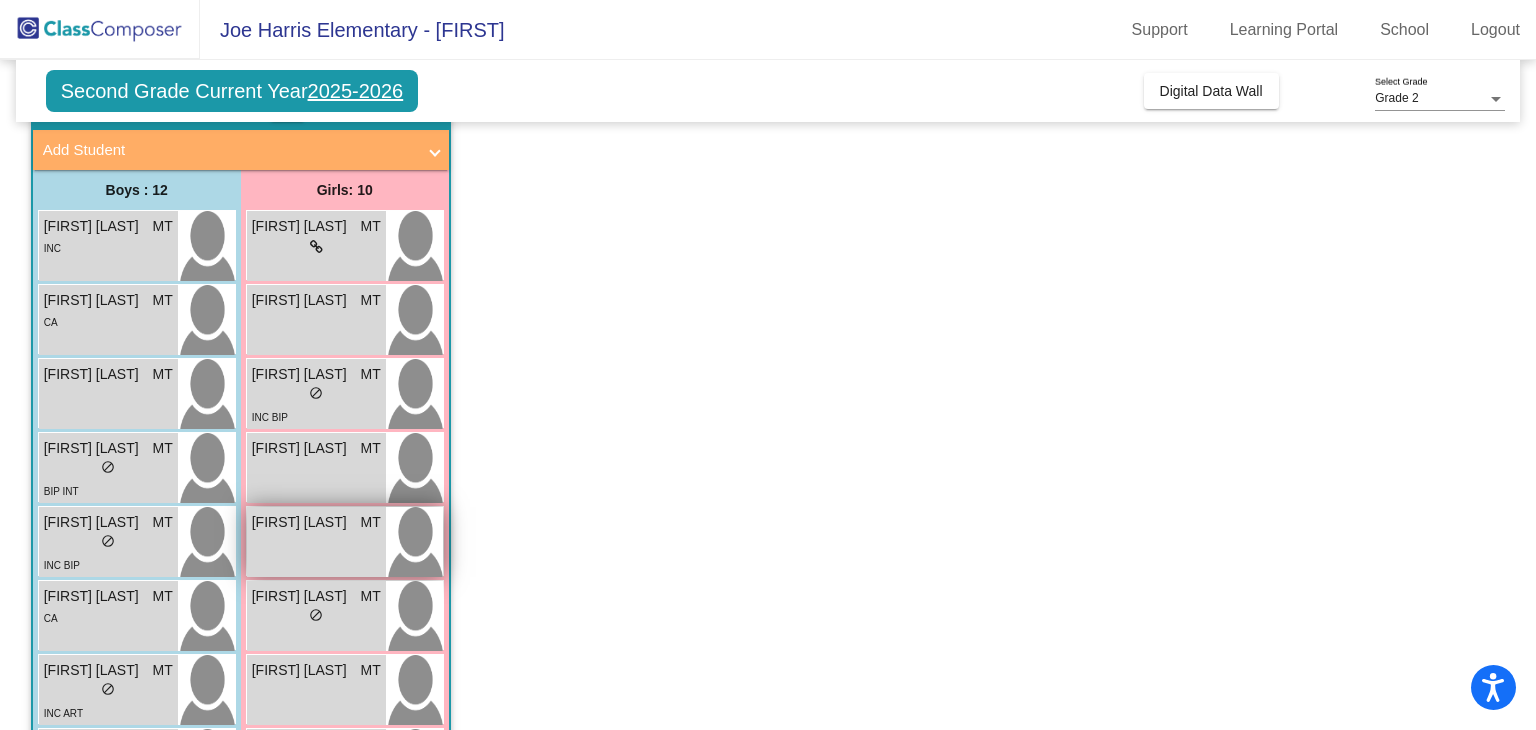 scroll, scrollTop: 109, scrollLeft: 0, axis: vertical 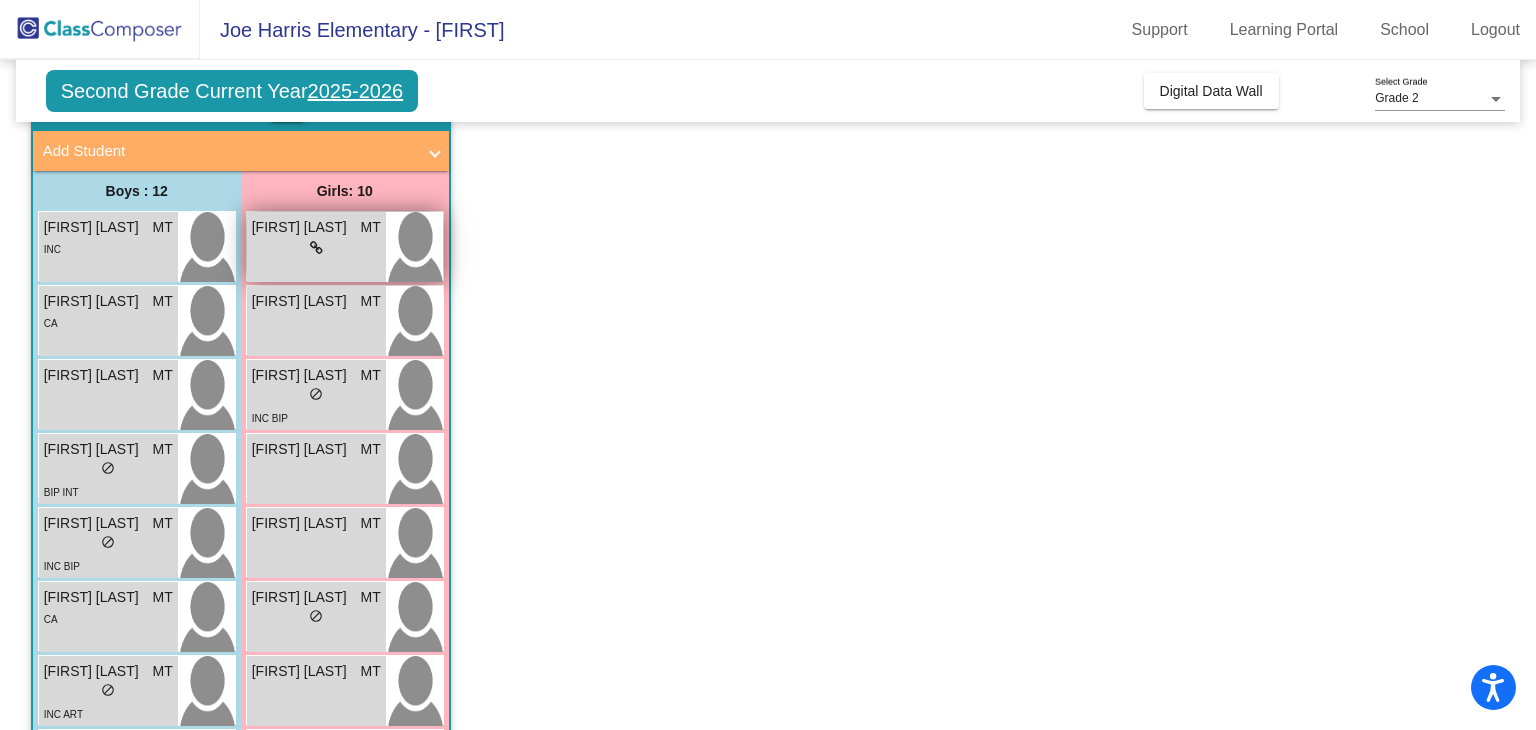 click on "[FIRST] [LAST] MT lock do_not_disturb_alt" at bounding box center (316, 247) 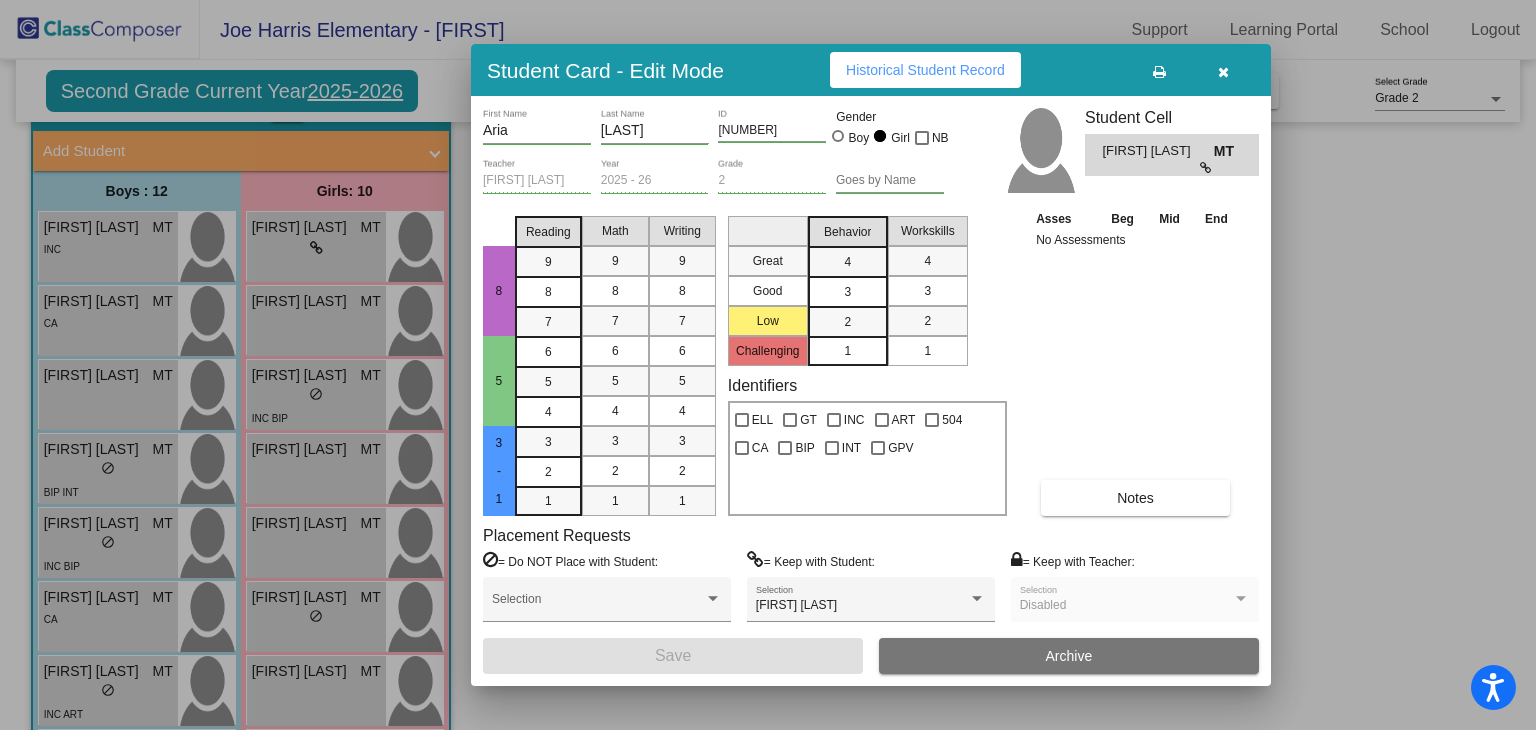 click at bounding box center (768, 365) 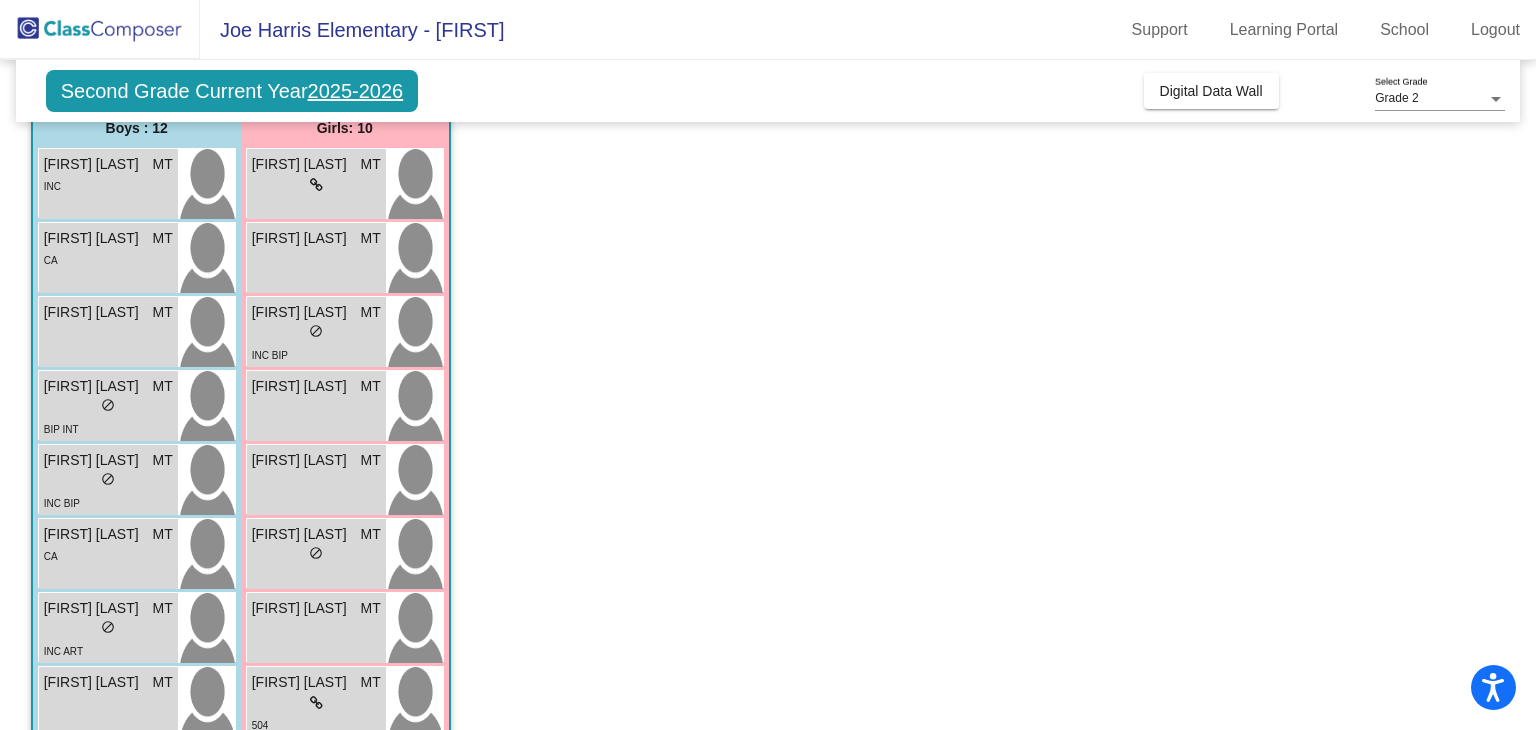 scroll, scrollTop: 509, scrollLeft: 0, axis: vertical 